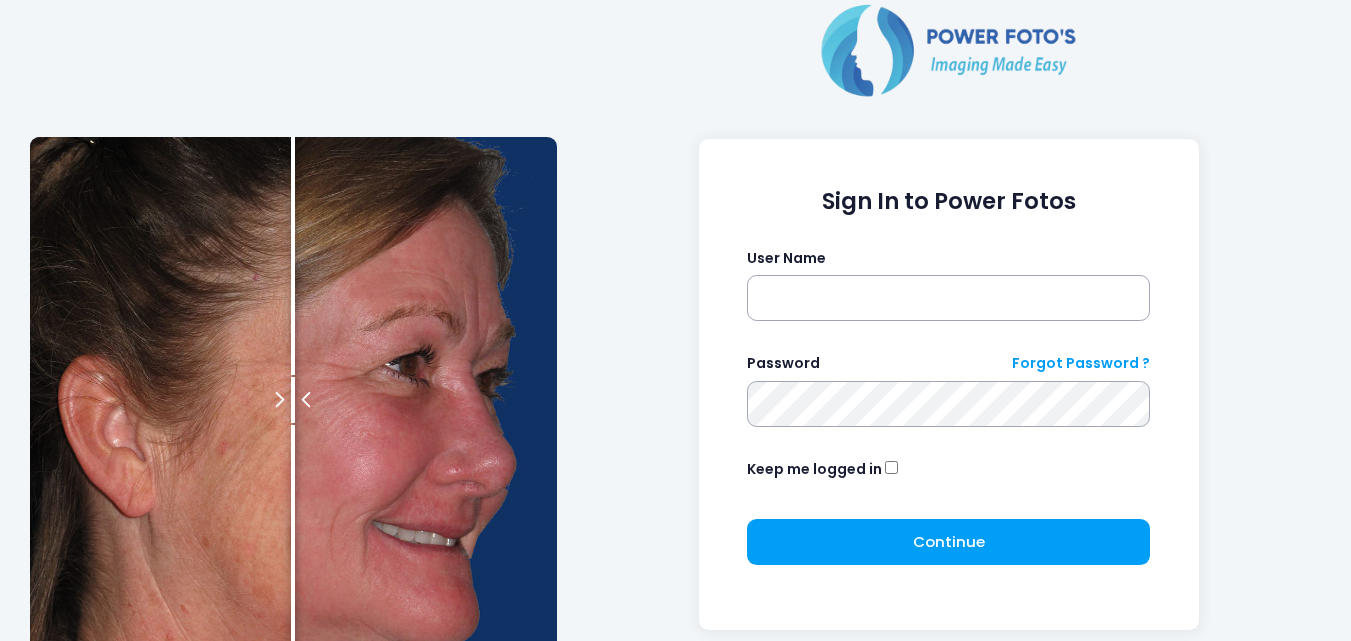 scroll, scrollTop: 0, scrollLeft: 0, axis: both 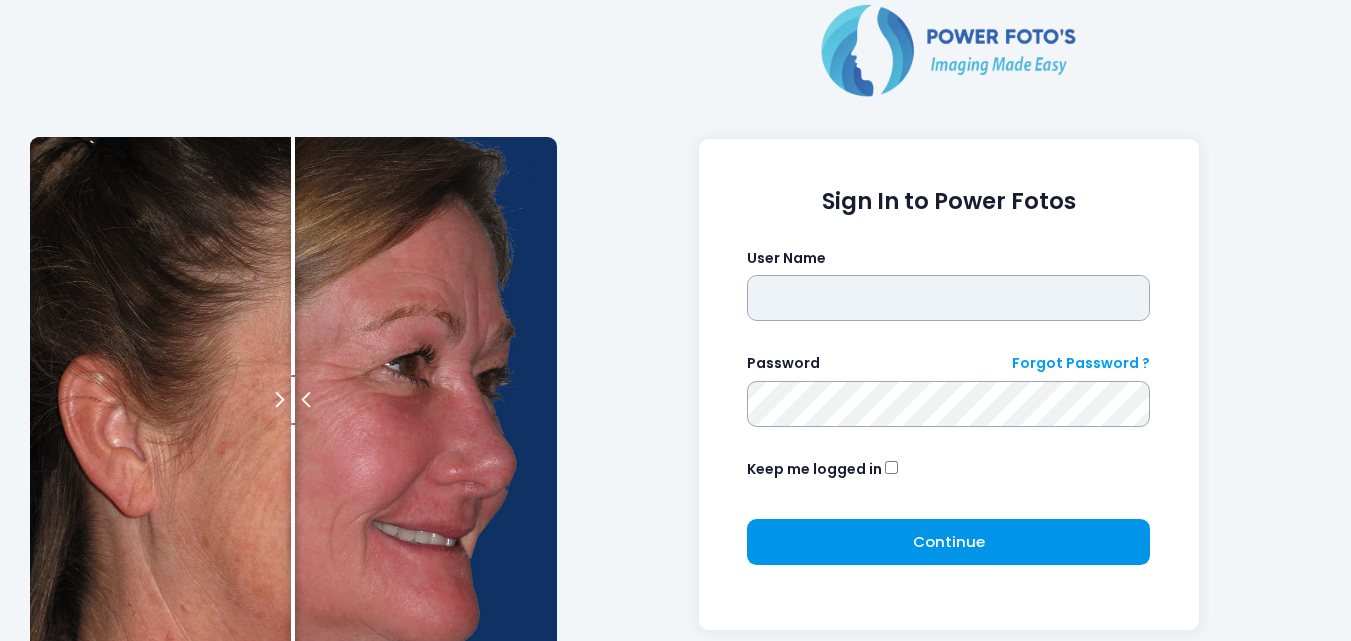 type on "**********" 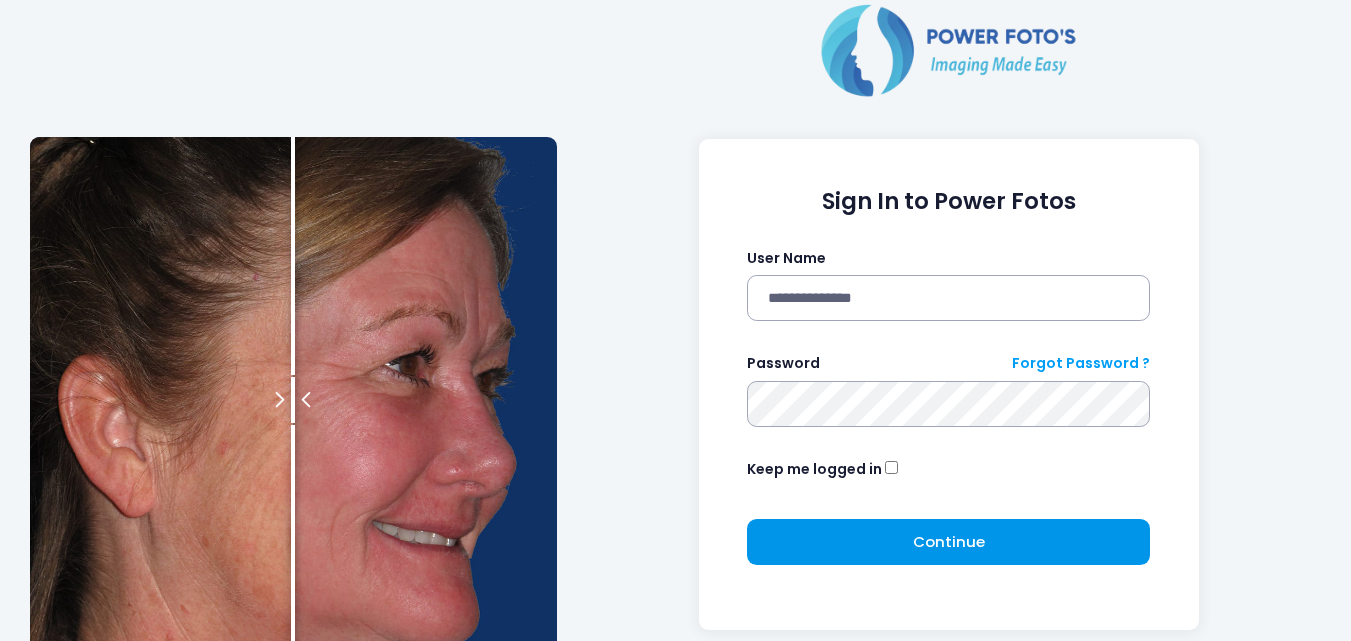 click on "Continue
Please wait..." at bounding box center [948, 542] 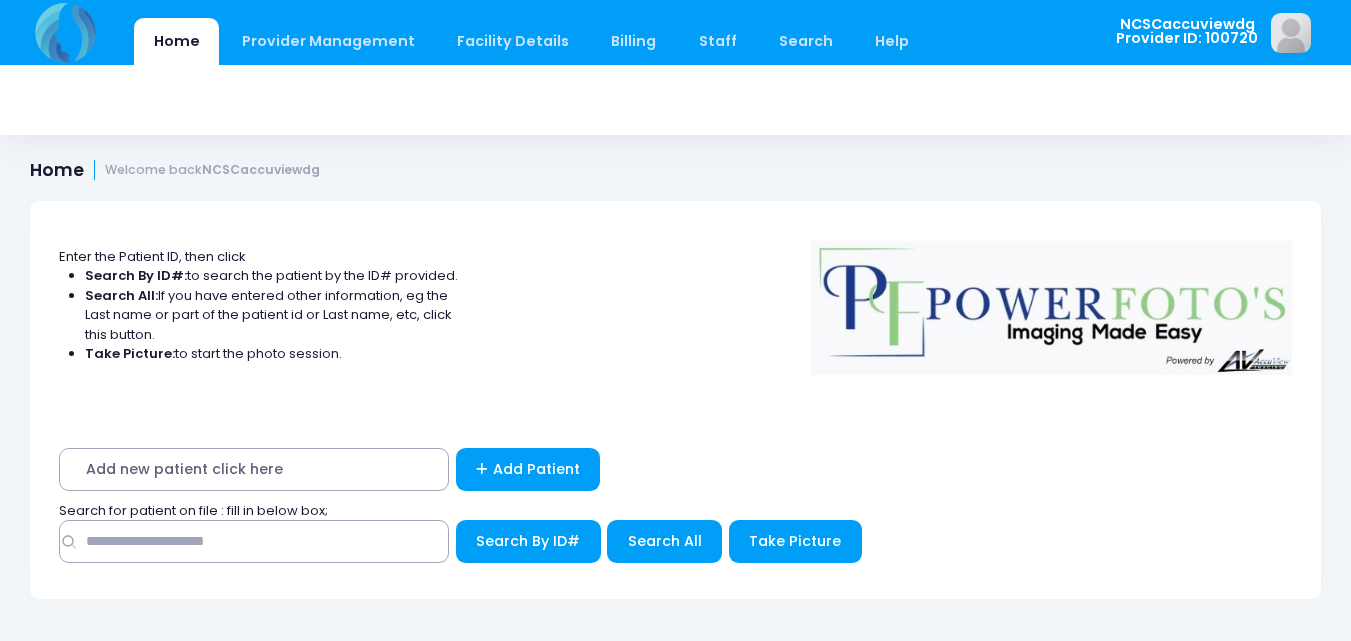 scroll, scrollTop: 0, scrollLeft: 0, axis: both 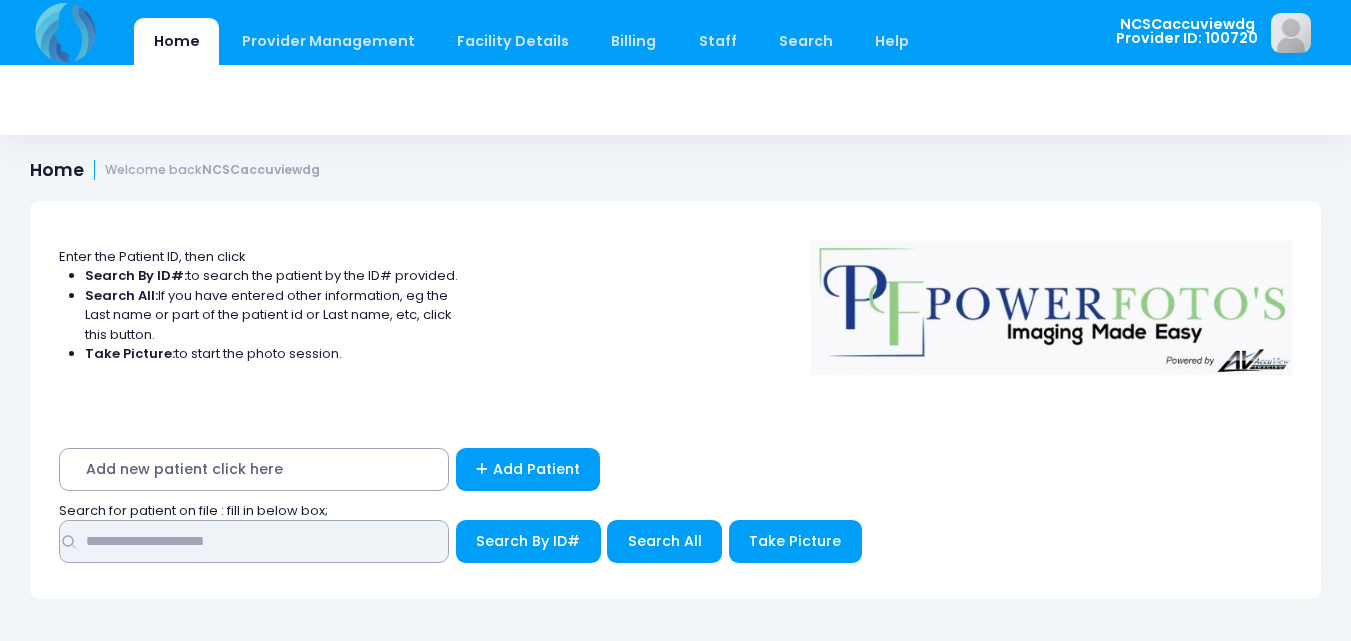 click at bounding box center [254, 541] 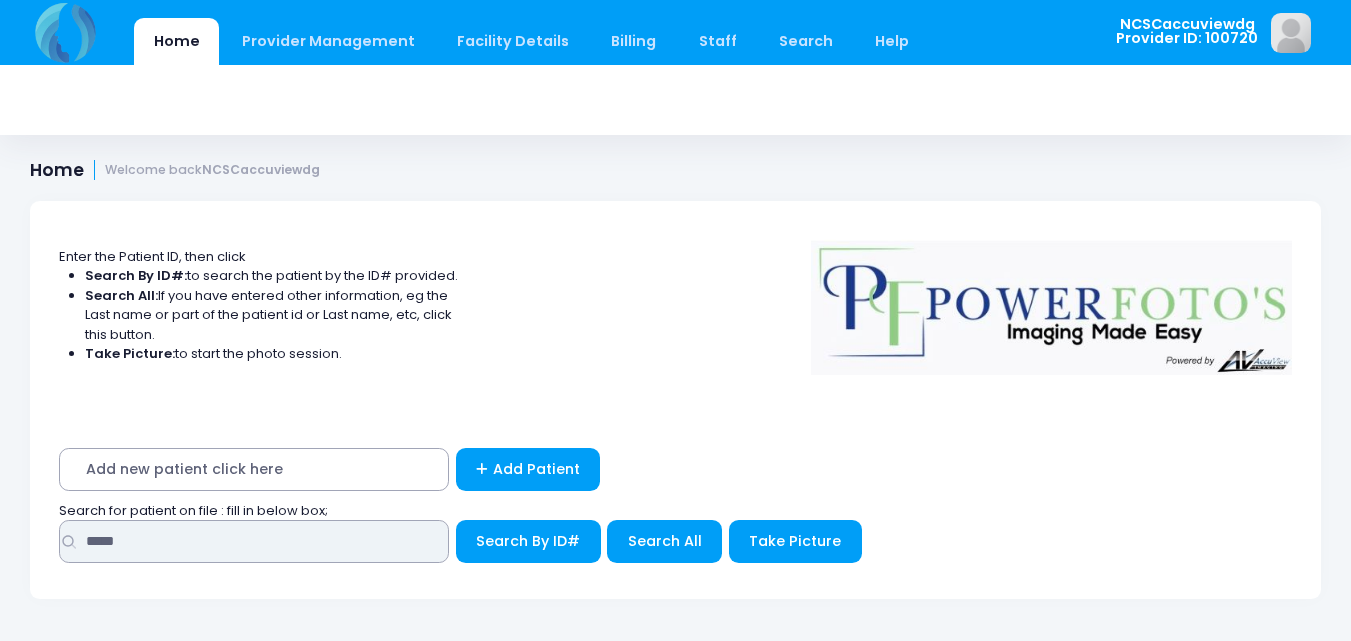 type on "*****" 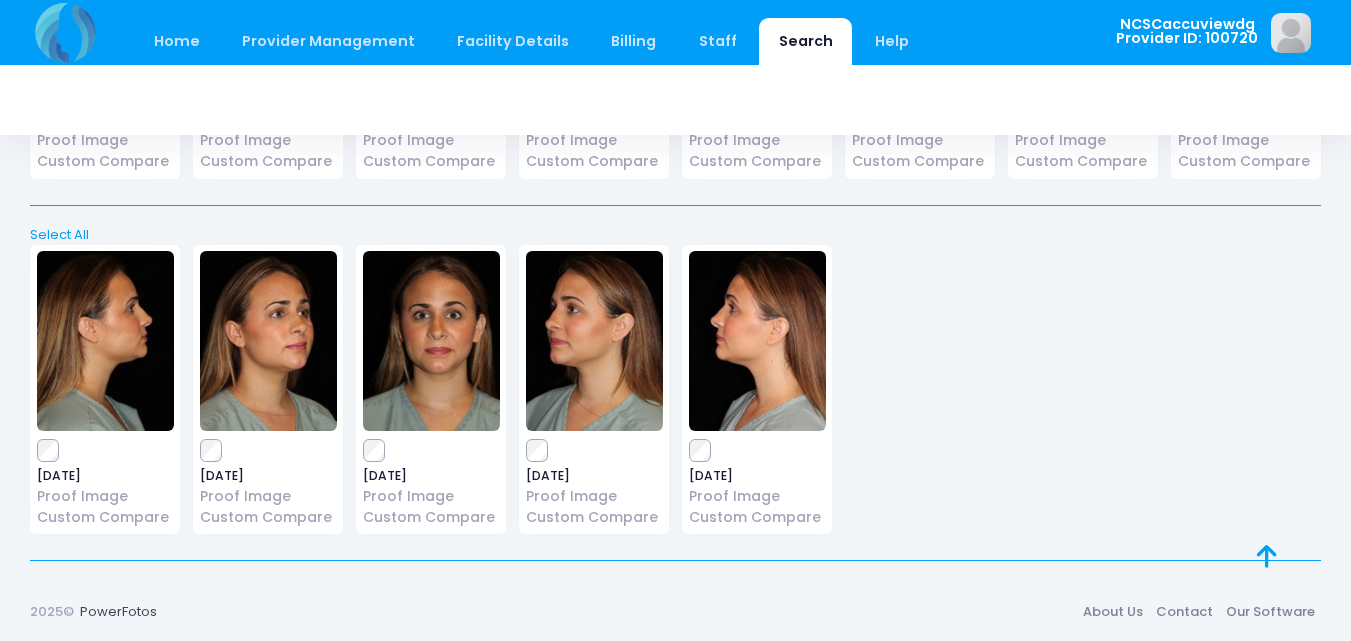 scroll, scrollTop: 2513, scrollLeft: 0, axis: vertical 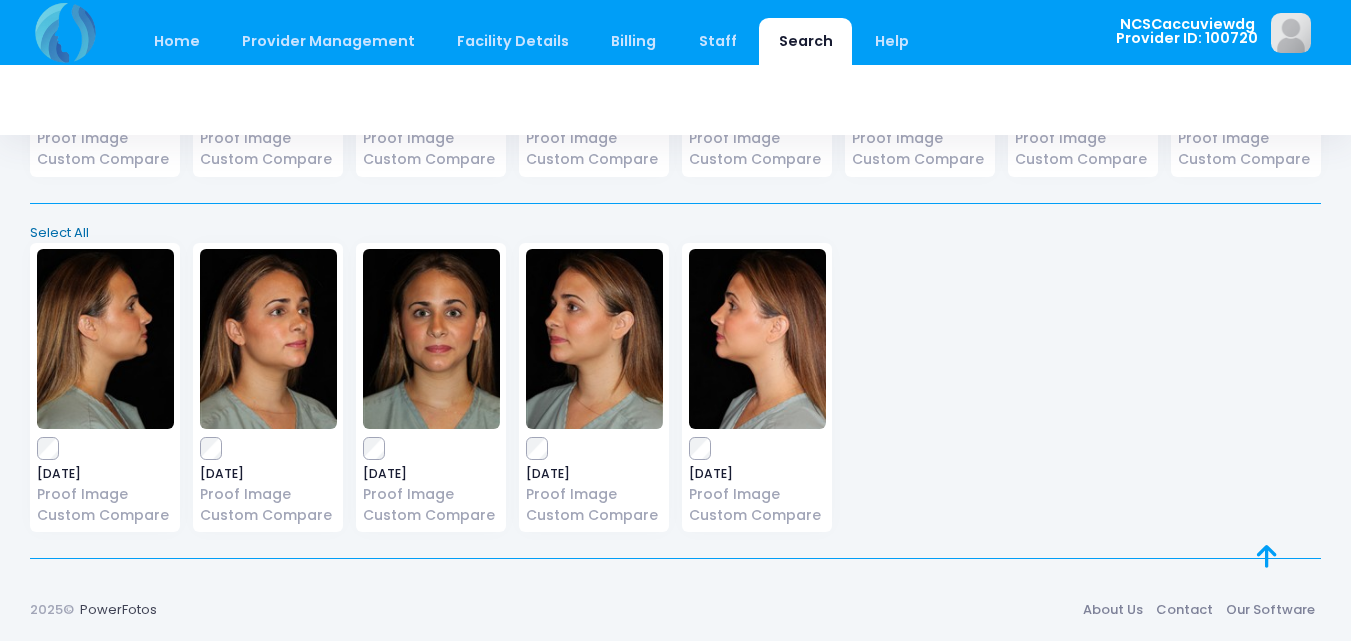 click on "Select All" at bounding box center (676, 233) 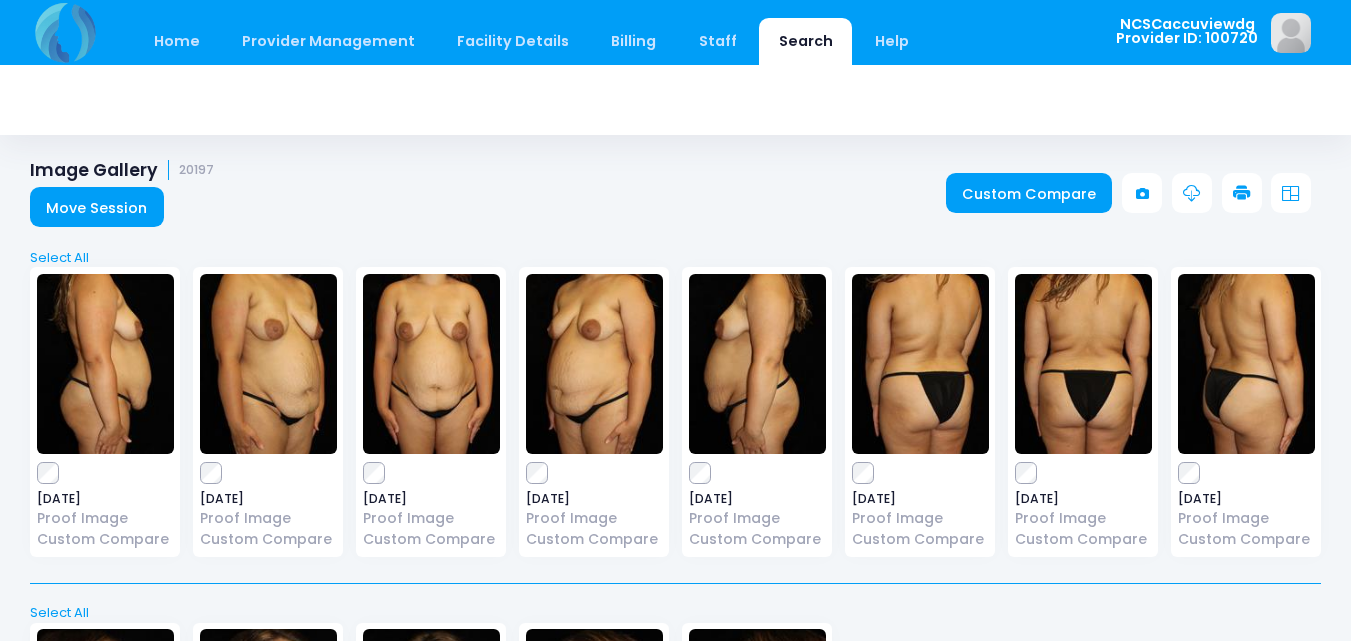 click at bounding box center [1242, 194] 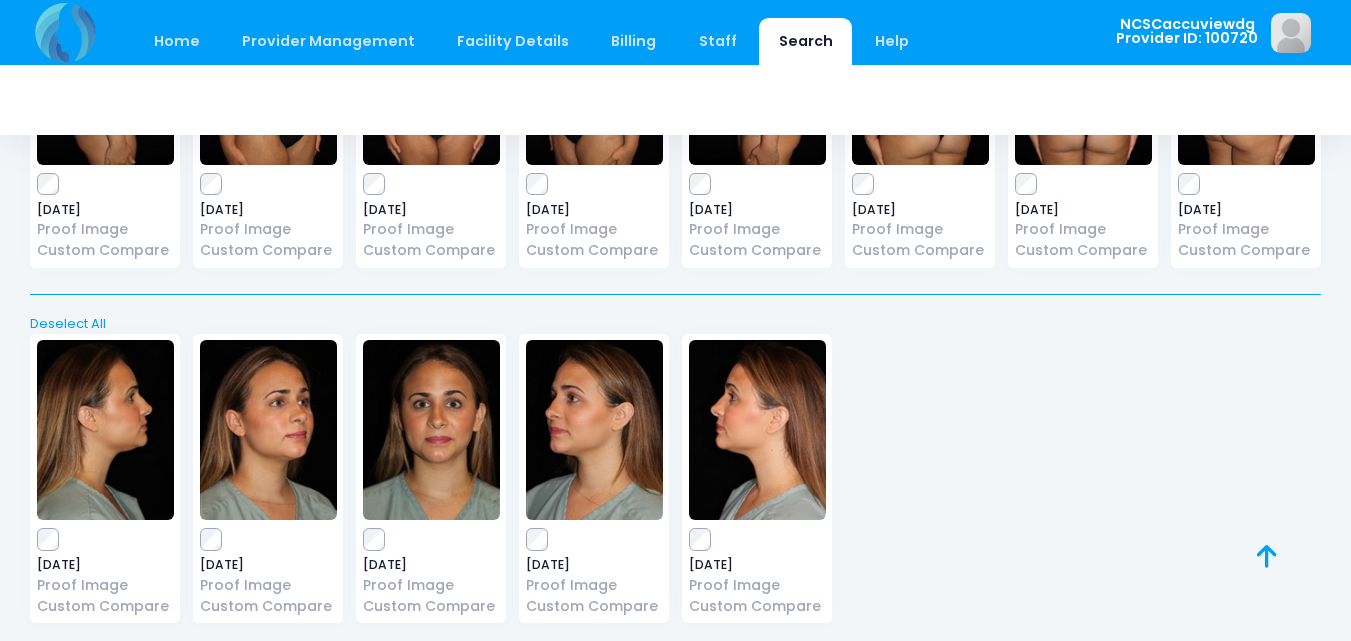 scroll, scrollTop: 2513, scrollLeft: 0, axis: vertical 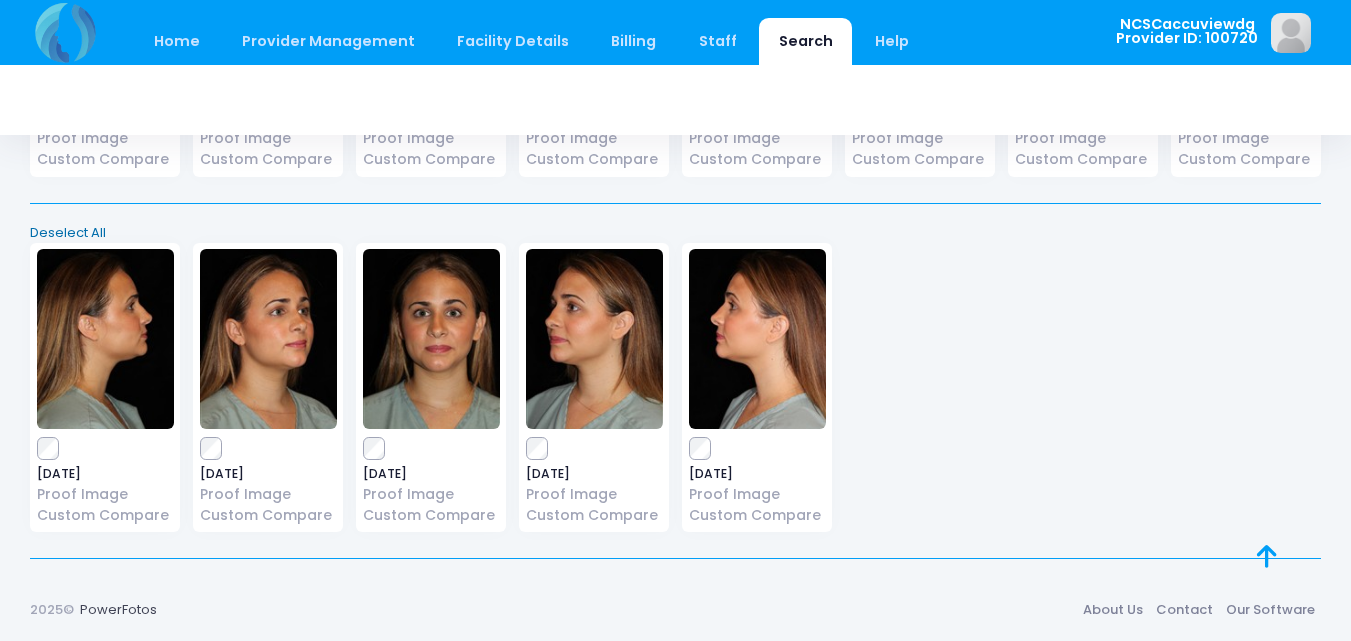 drag, startPoint x: 78, startPoint y: 237, endPoint x: 78, endPoint y: 261, distance: 24 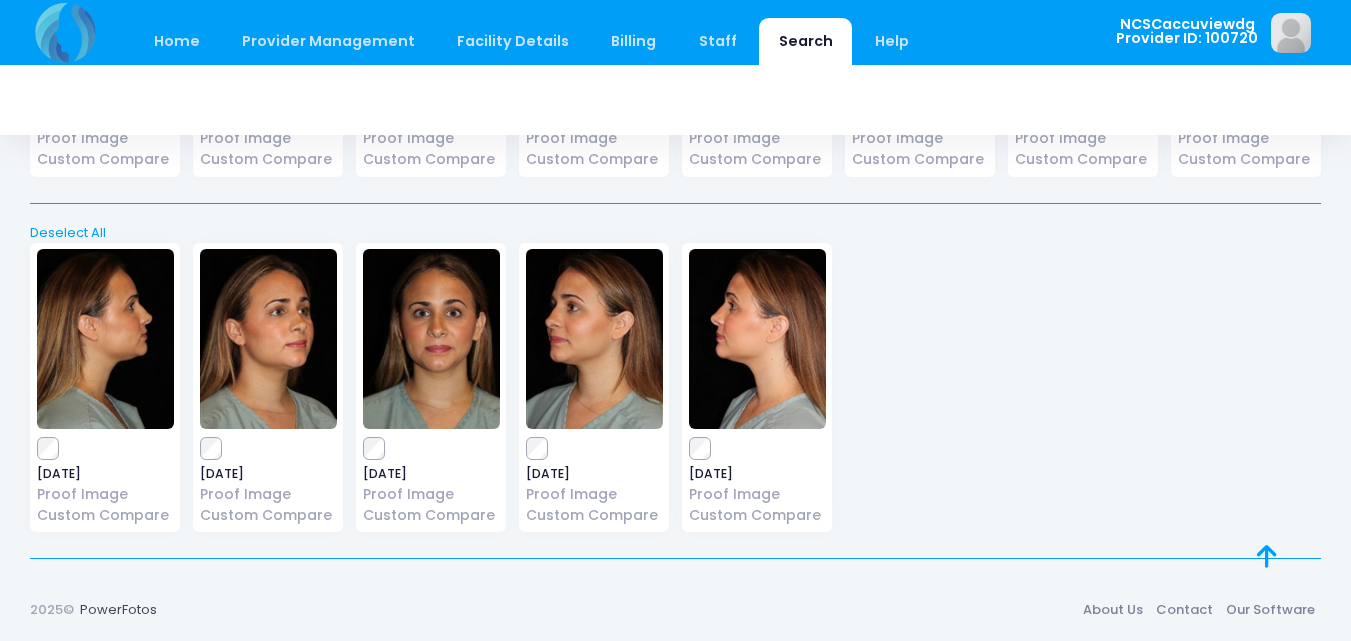 click on "Deselect All" at bounding box center (676, 233) 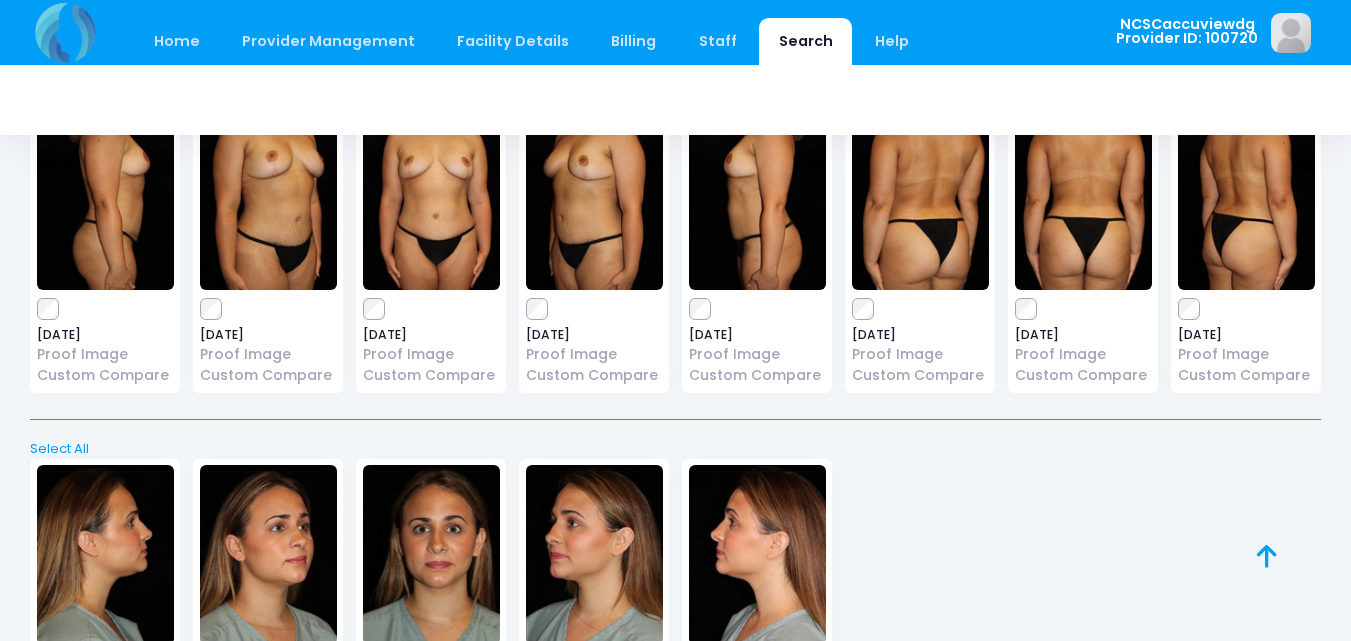 scroll, scrollTop: 2113, scrollLeft: 0, axis: vertical 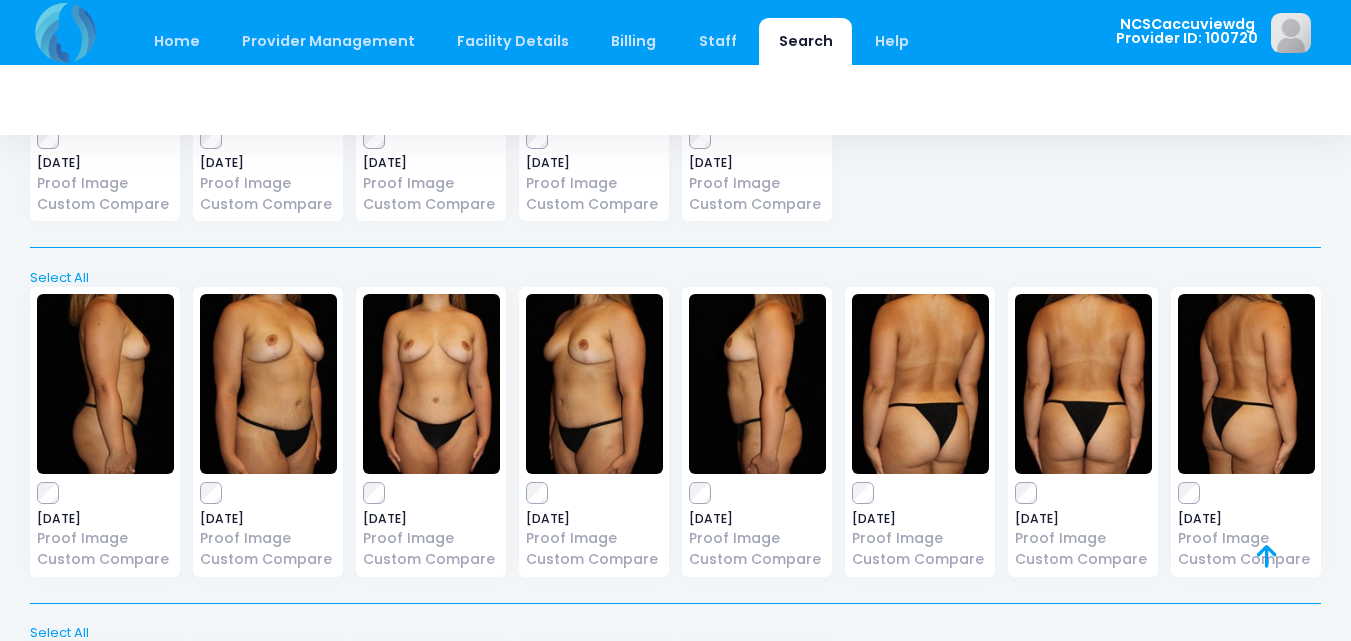 click on "Select All" at bounding box center (676, 278) 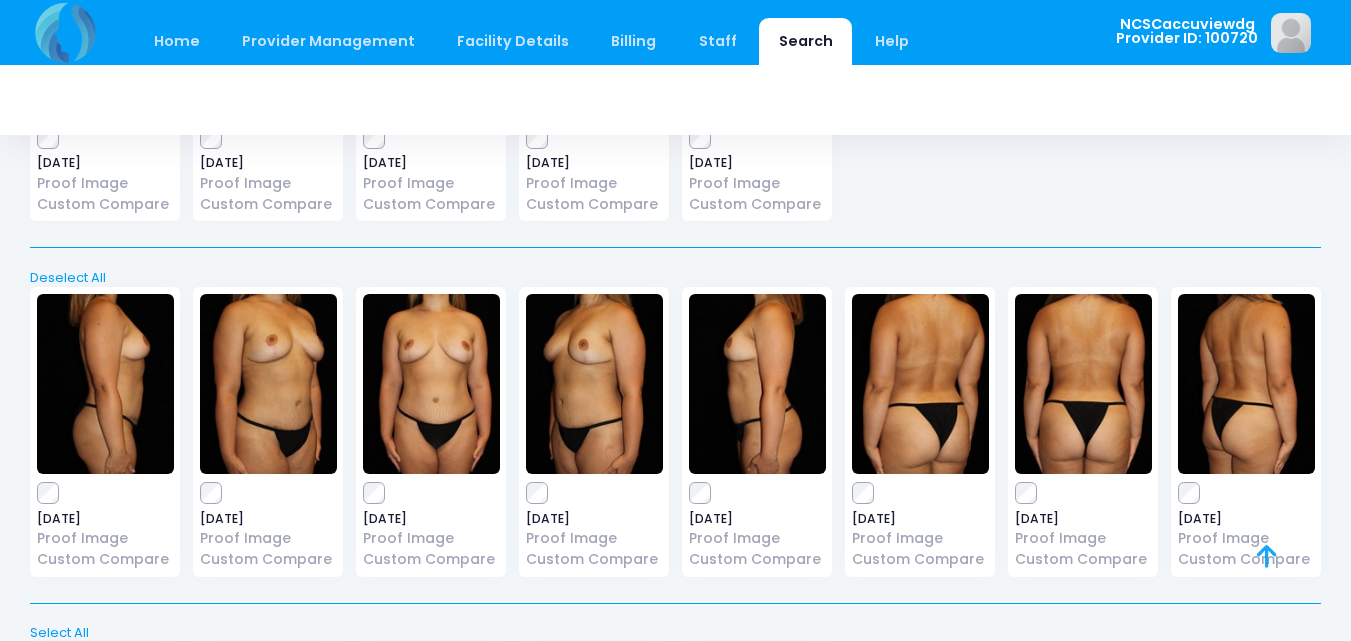 scroll, scrollTop: 0, scrollLeft: 0, axis: both 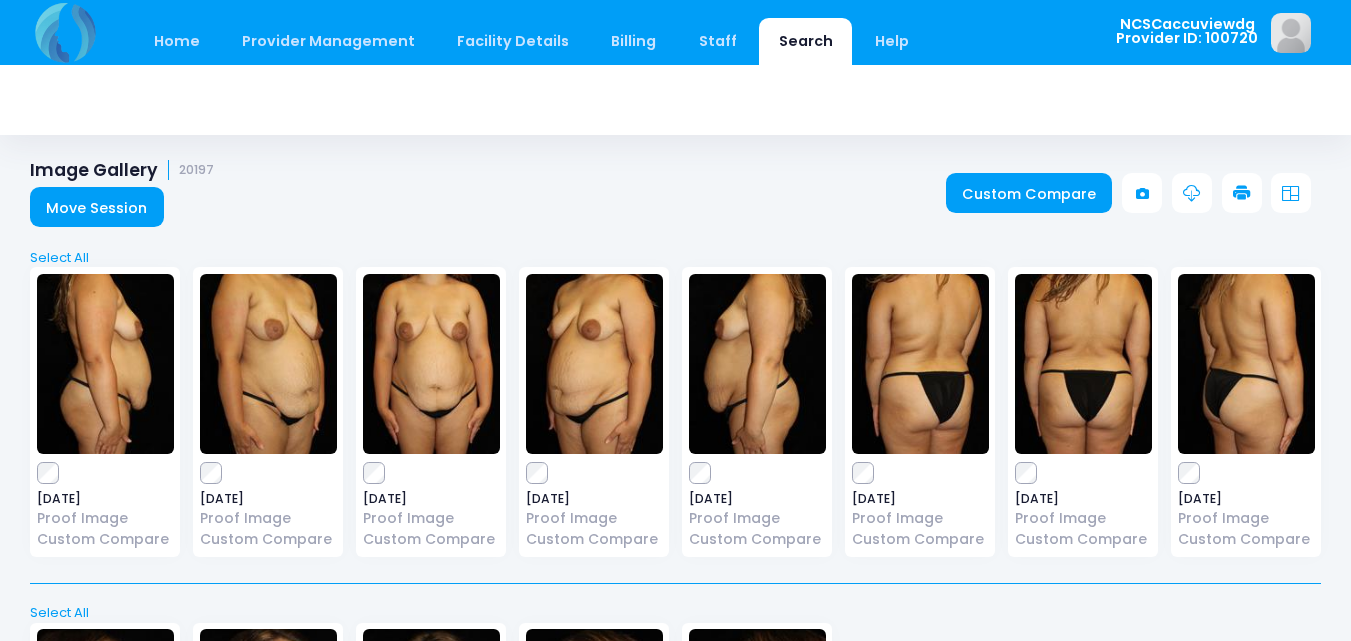 click at bounding box center (1242, 193) 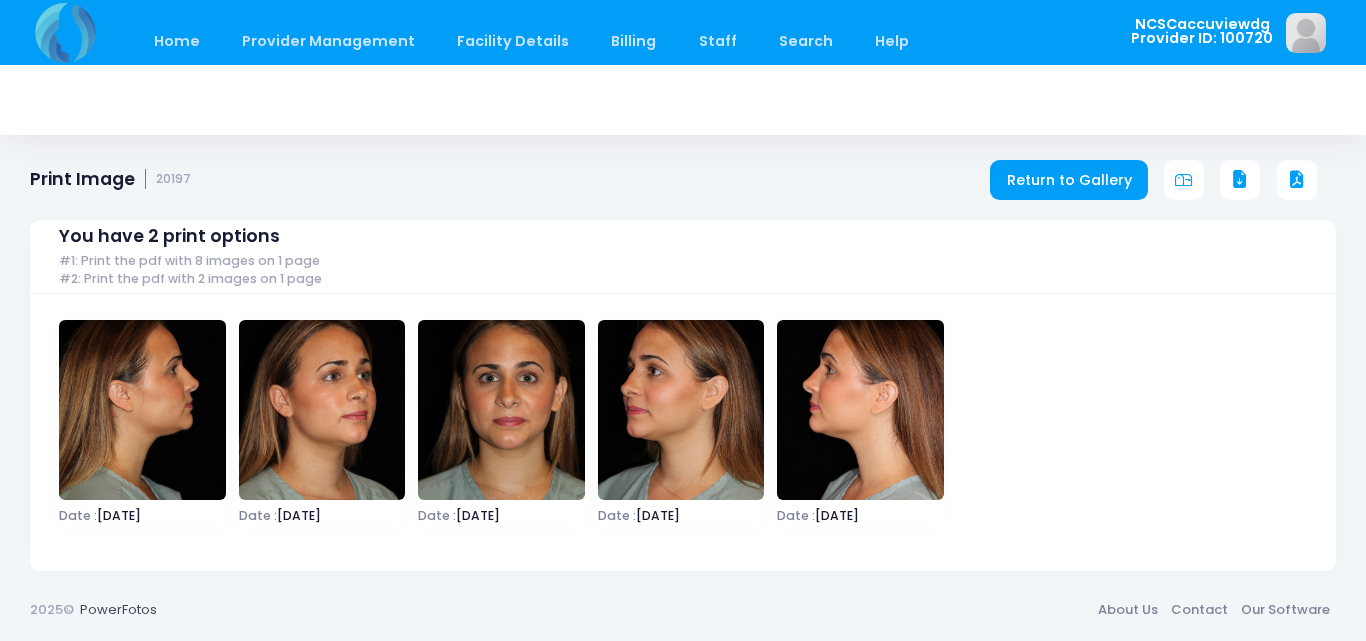 scroll, scrollTop: 0, scrollLeft: 0, axis: both 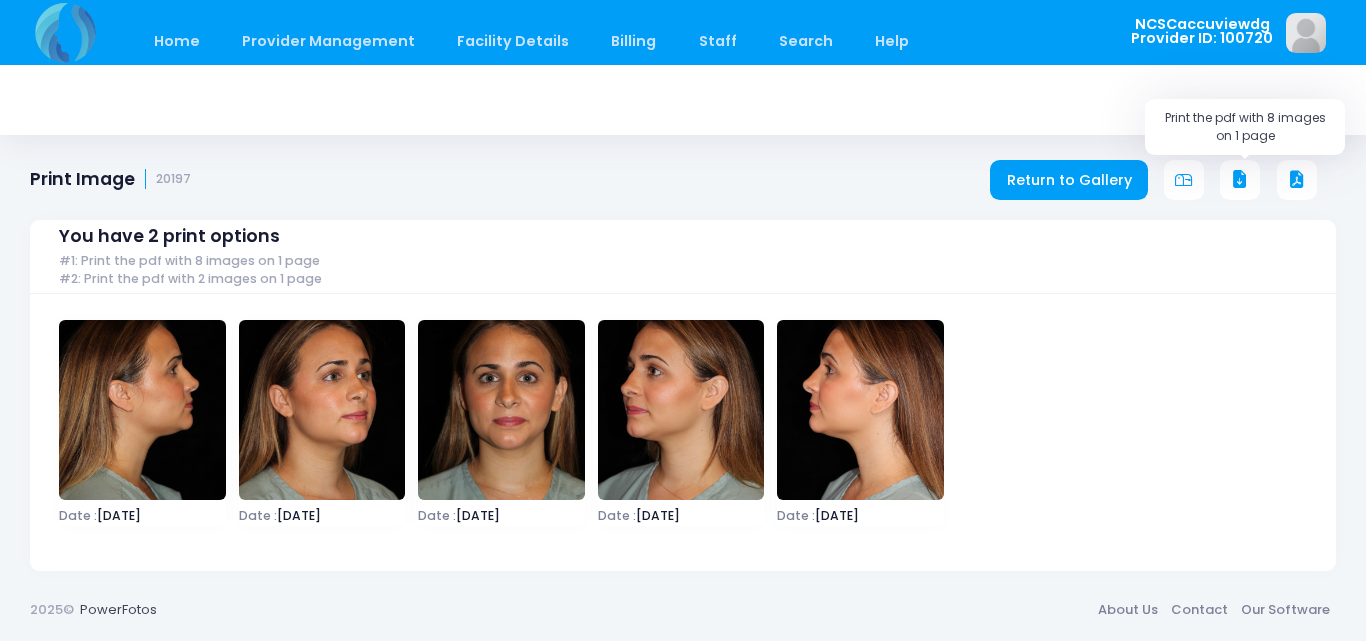 click at bounding box center [1240, 180] 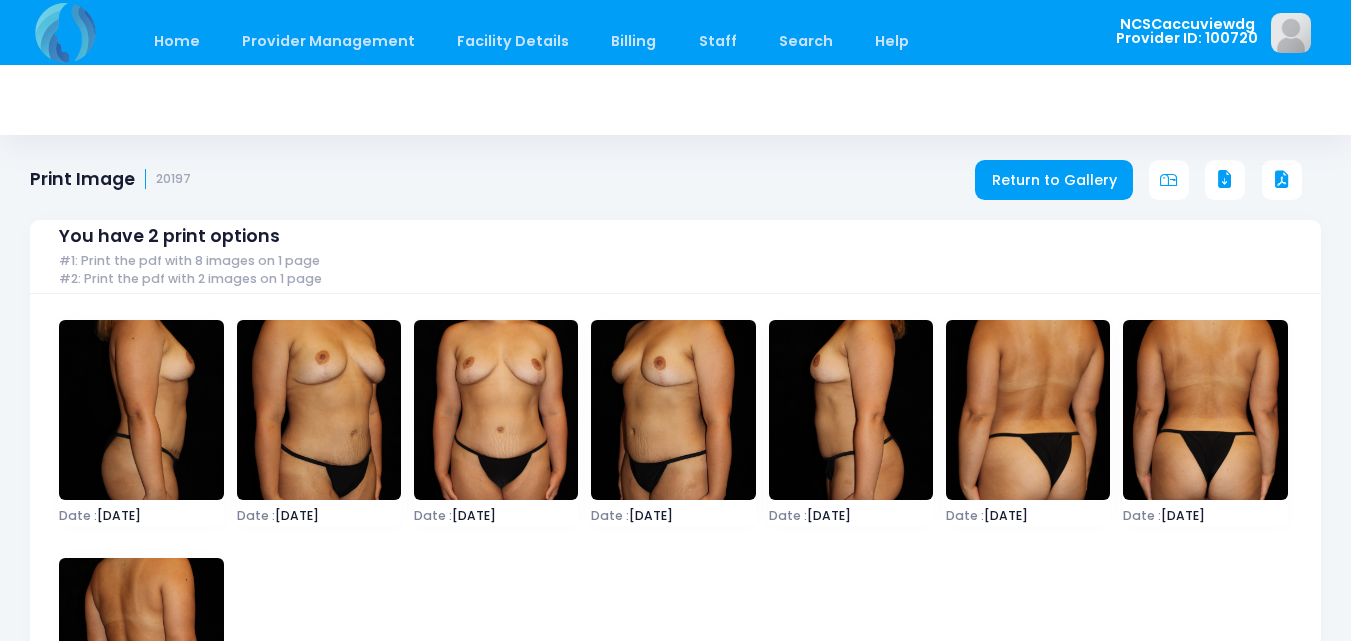 scroll, scrollTop: 0, scrollLeft: 0, axis: both 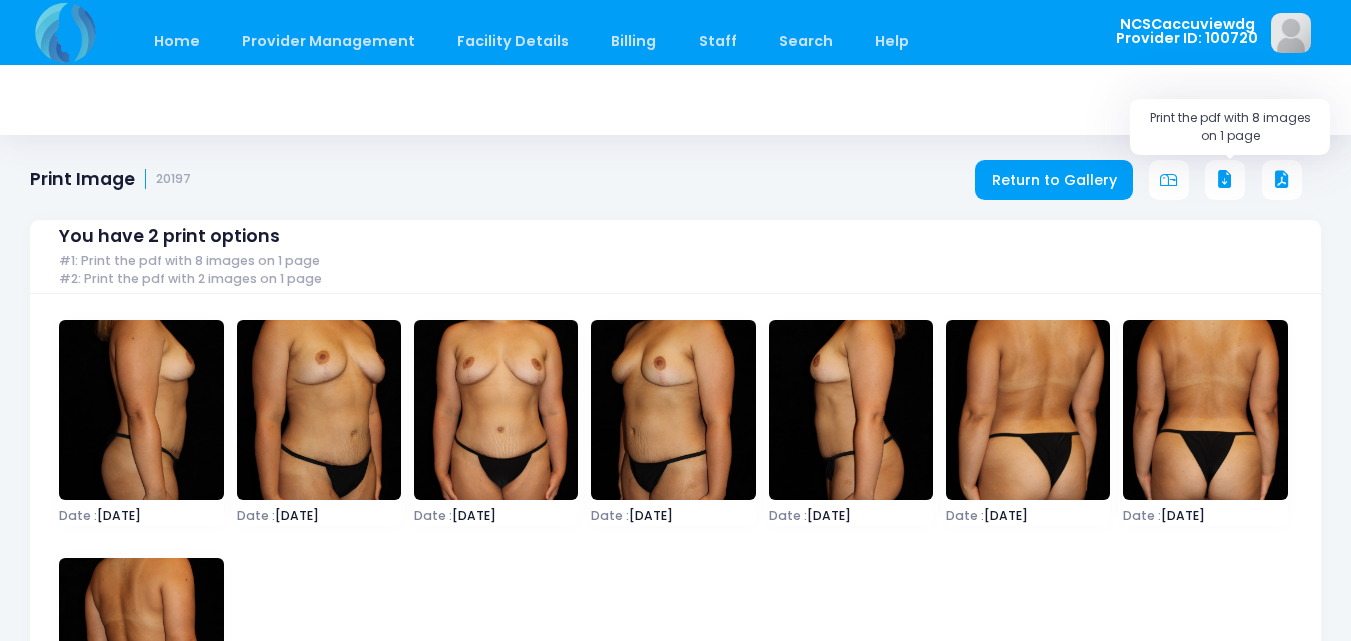 click at bounding box center (1225, 180) 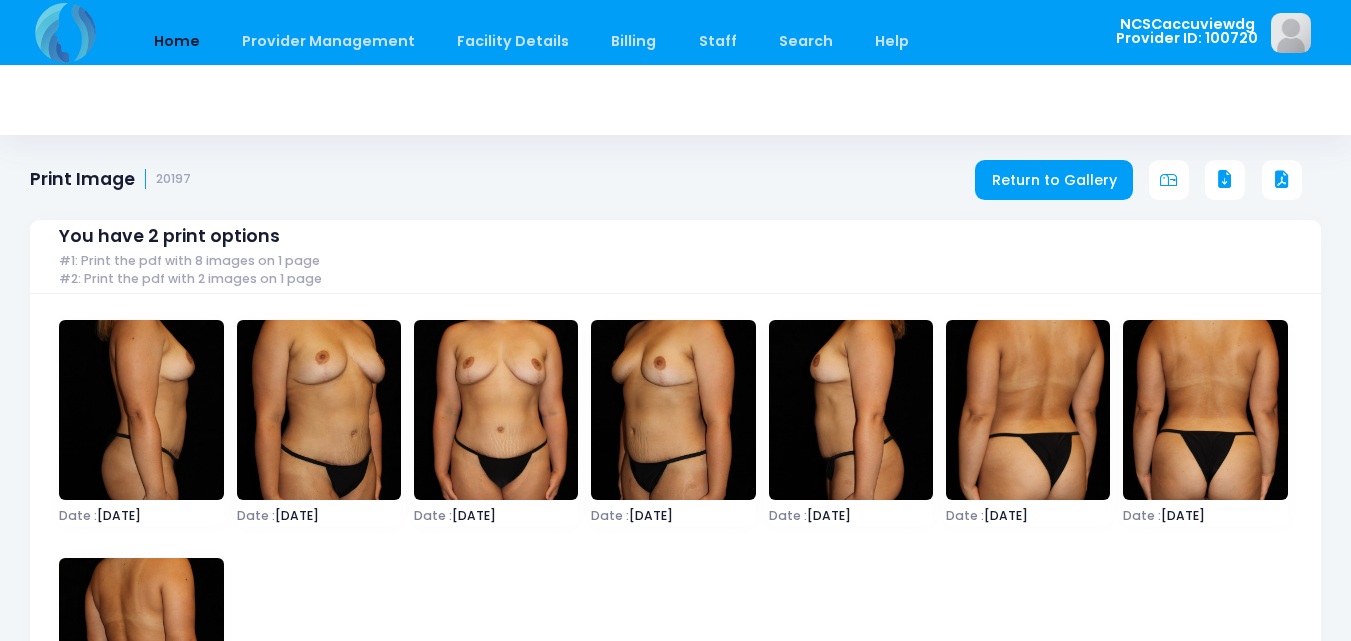 click on "Home" at bounding box center (176, 41) 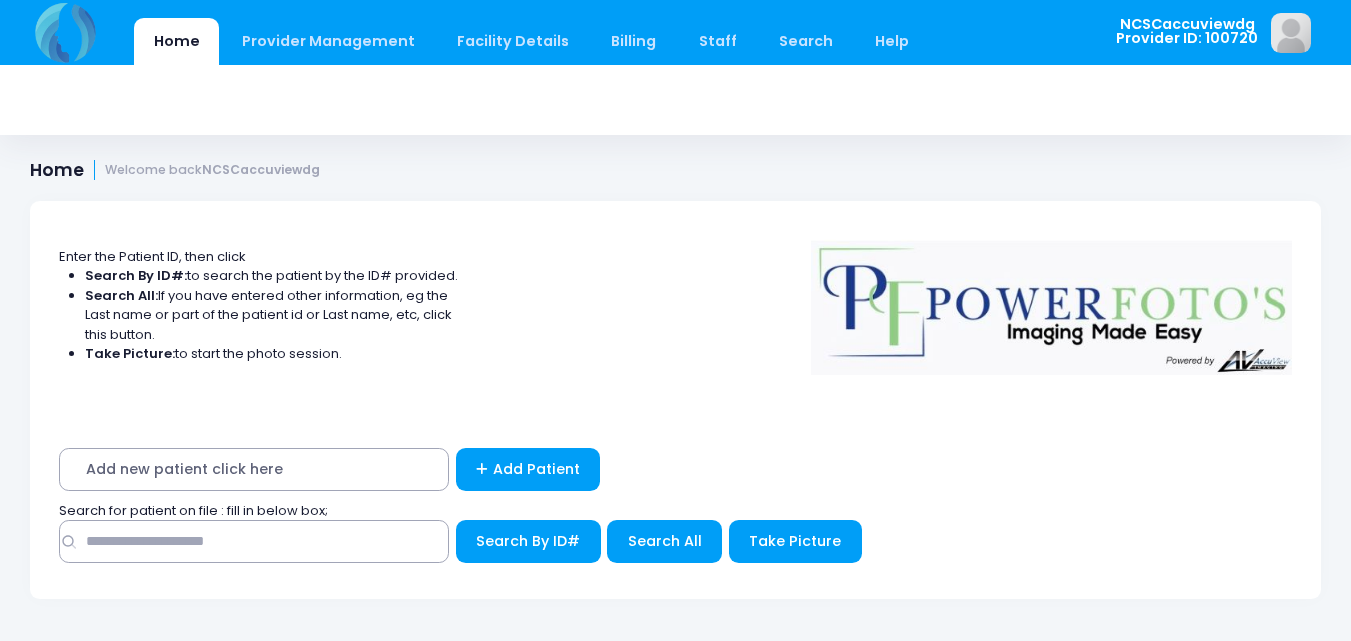 scroll, scrollTop: 0, scrollLeft: 0, axis: both 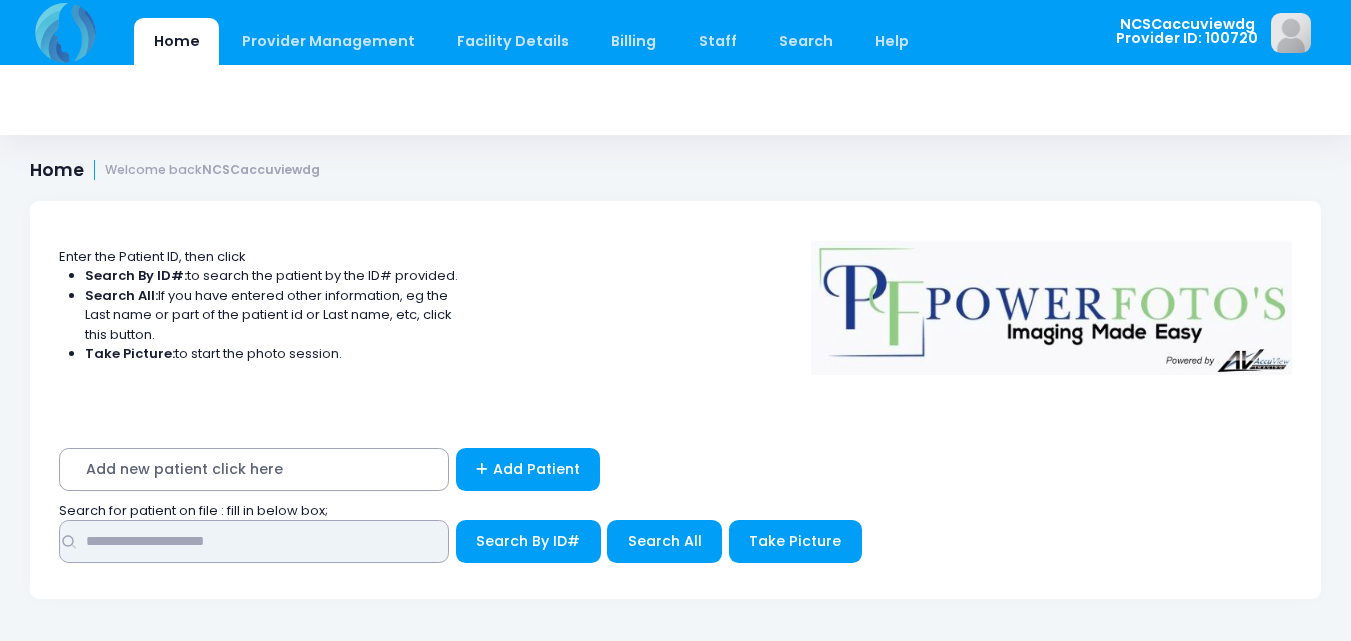 click at bounding box center (254, 541) 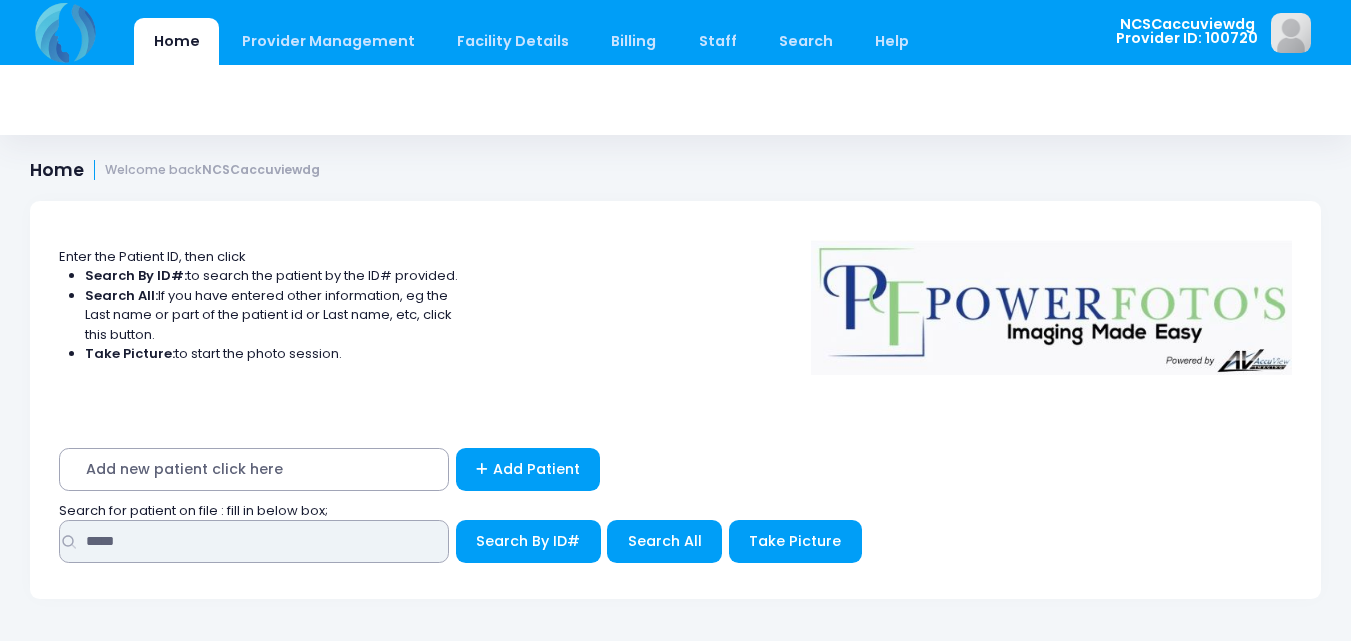 type on "*****" 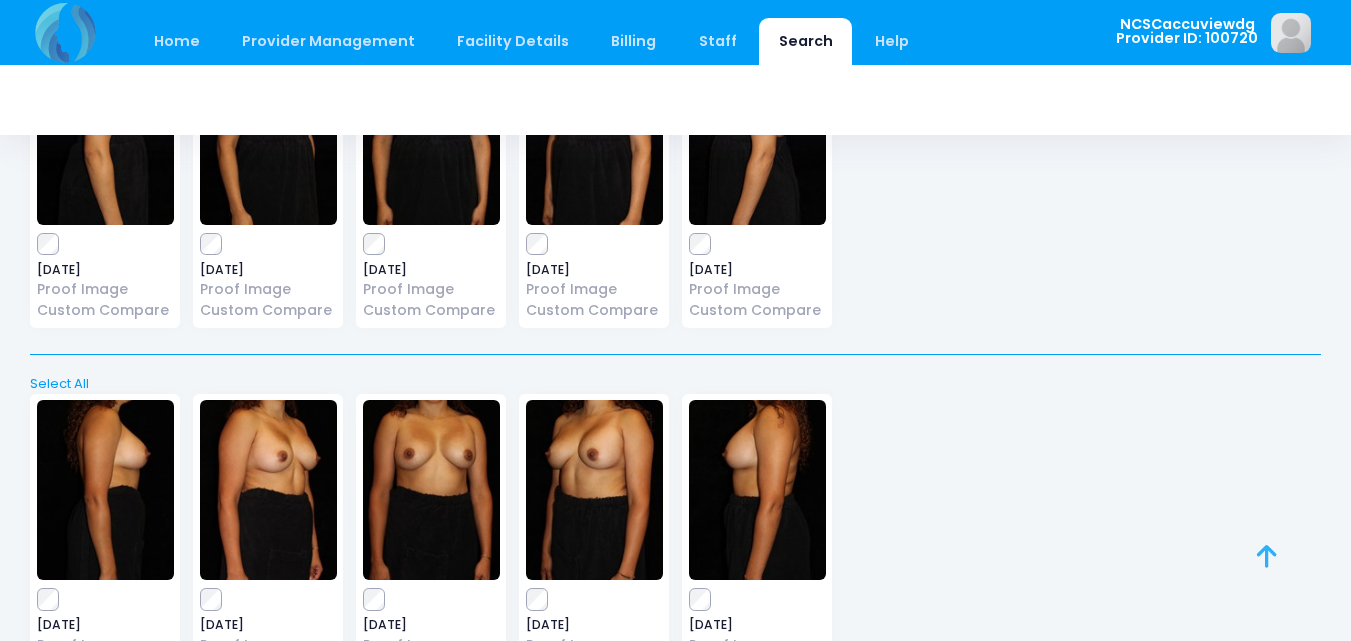 scroll, scrollTop: 300, scrollLeft: 0, axis: vertical 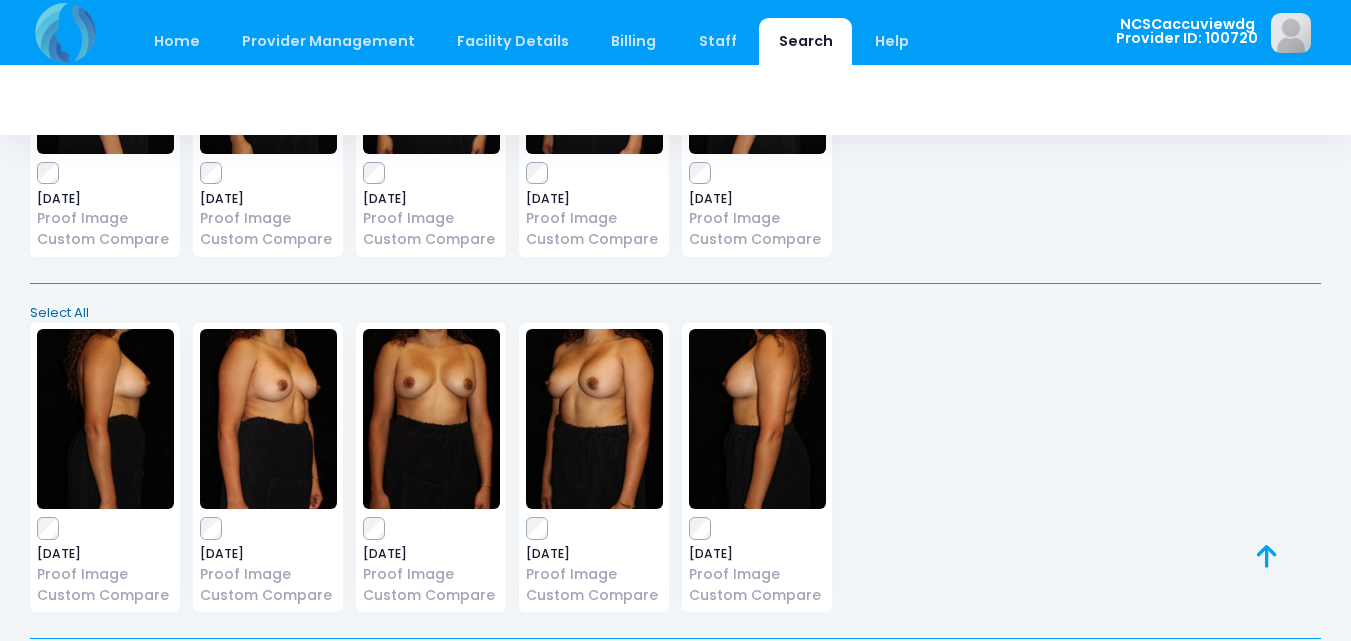 click on "Select All" at bounding box center [676, 313] 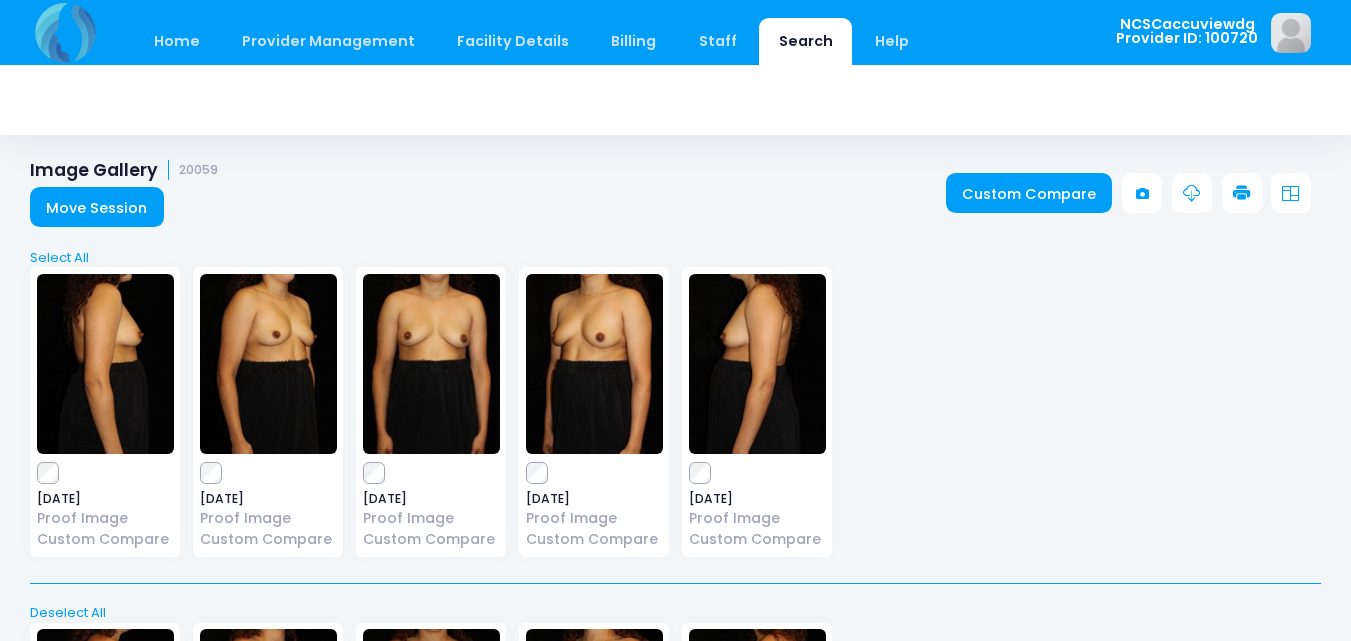 click at bounding box center (1242, 193) 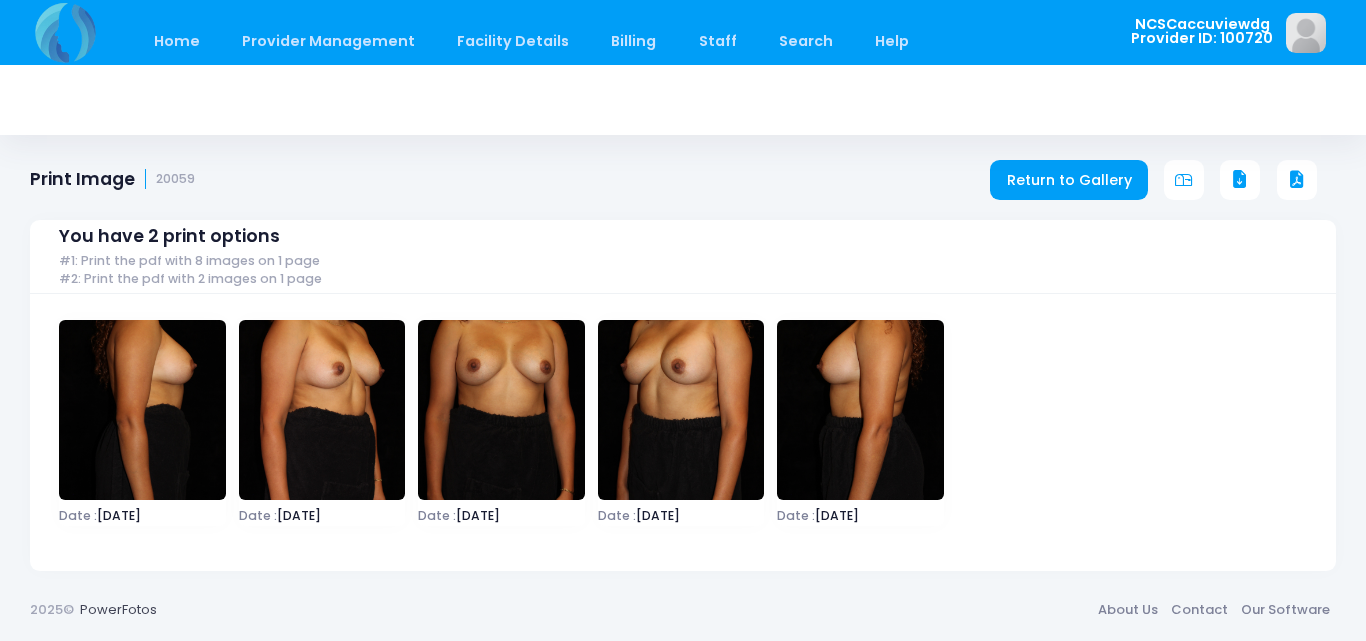 scroll, scrollTop: 0, scrollLeft: 0, axis: both 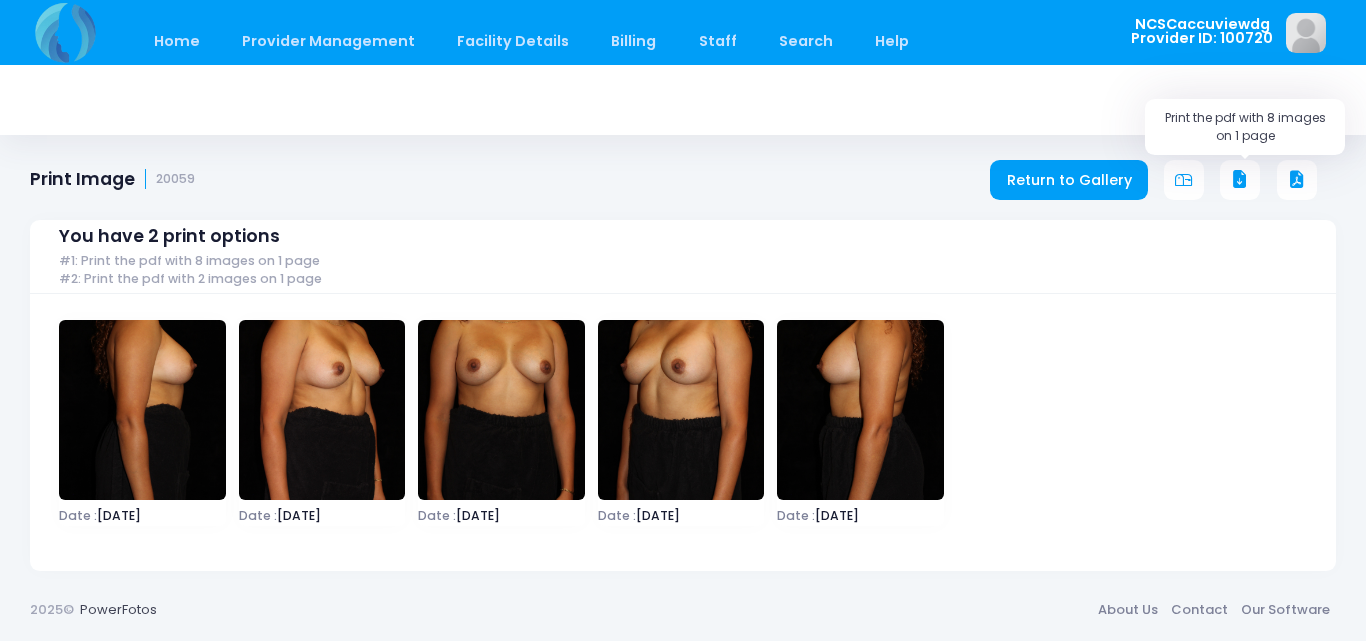 click at bounding box center [1240, 180] 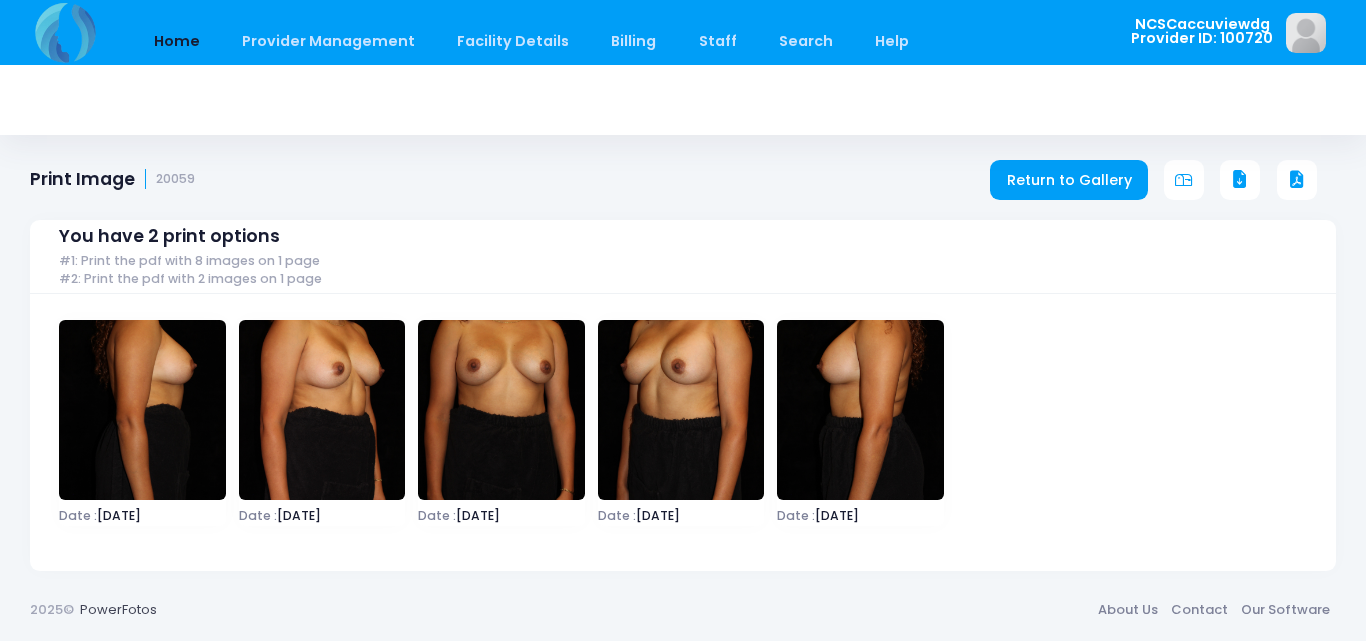 click on "Home" at bounding box center (176, 41) 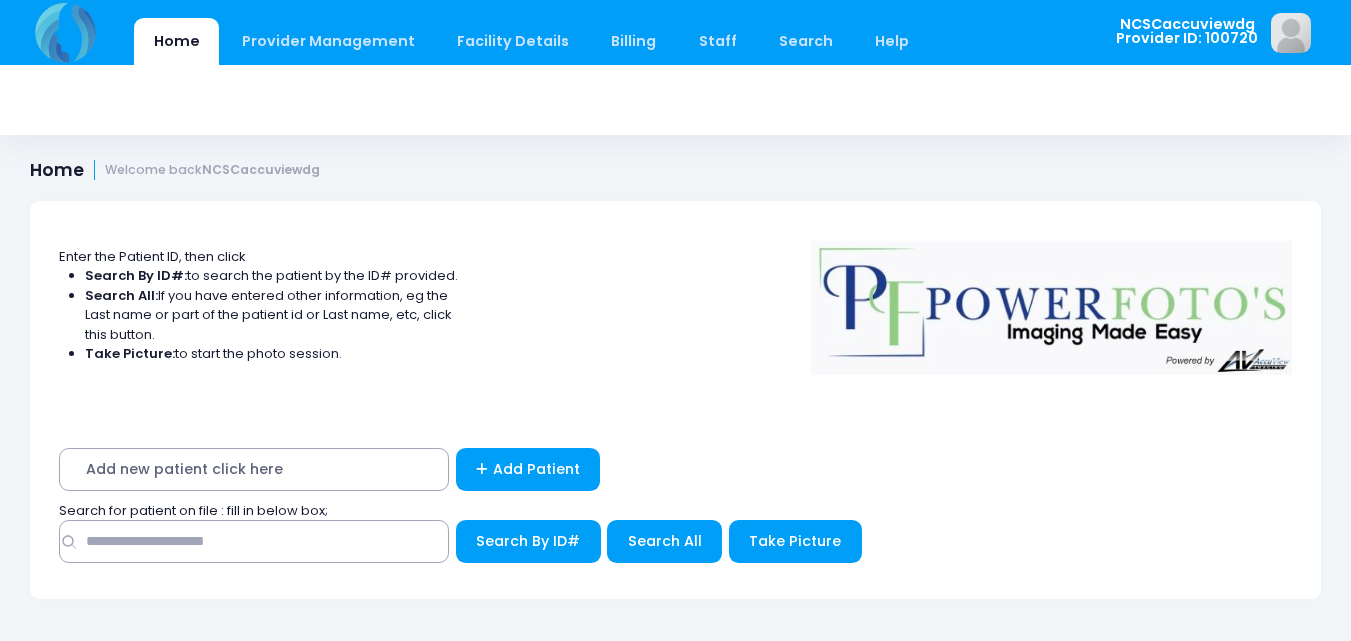 scroll, scrollTop: 0, scrollLeft: 0, axis: both 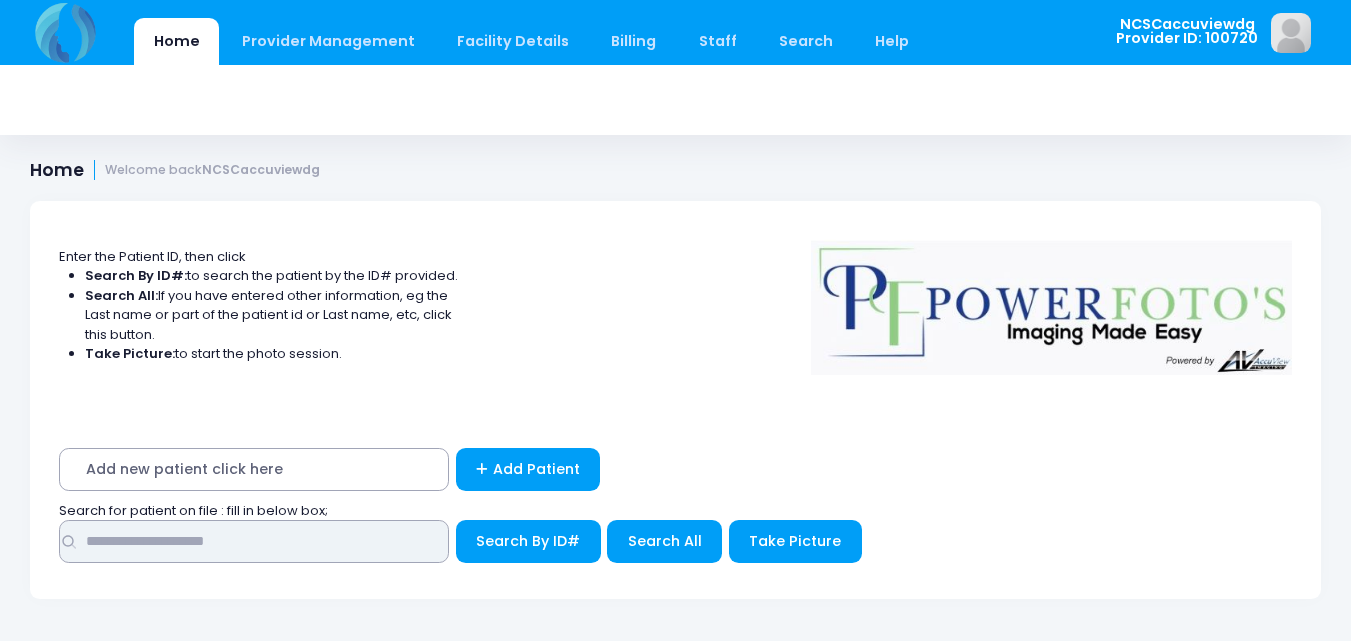 click at bounding box center [254, 541] 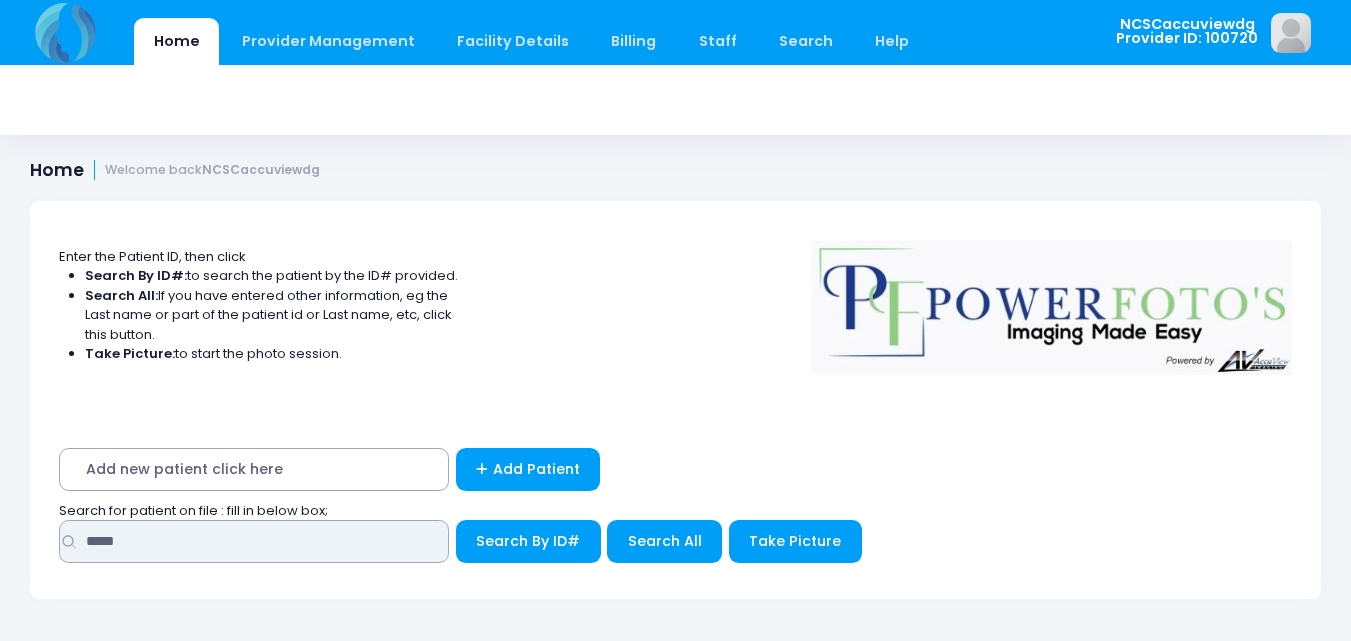 type on "*****" 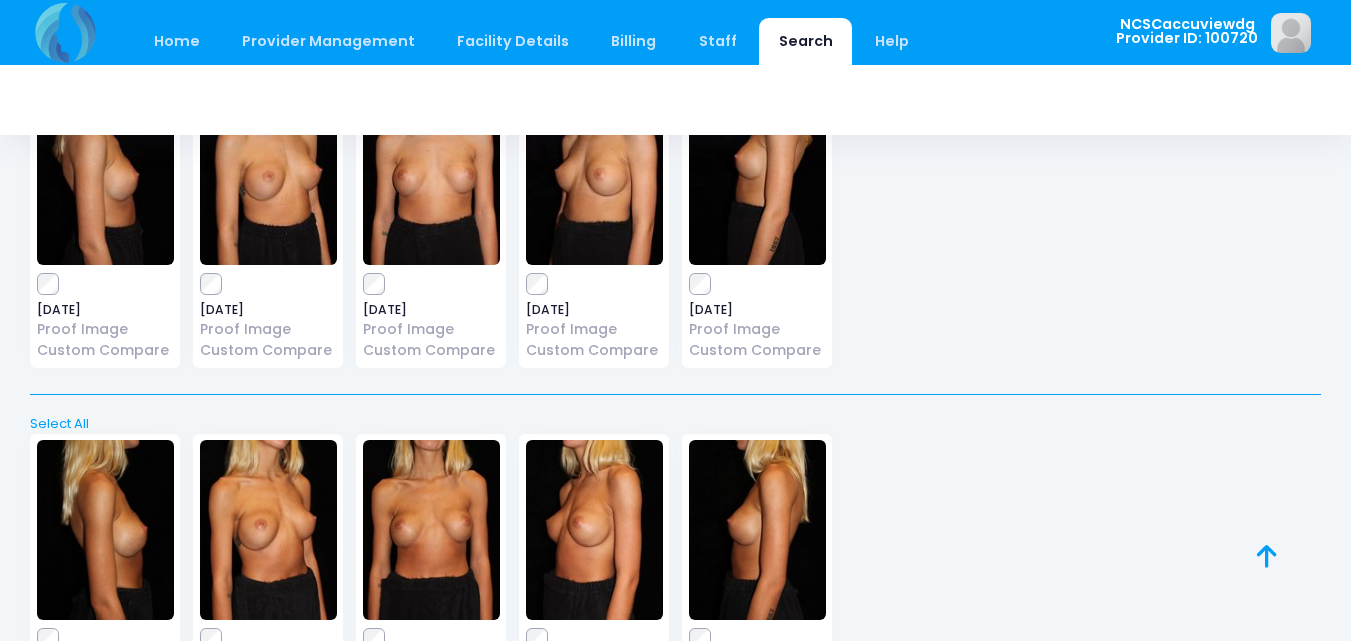 scroll, scrollTop: 1000, scrollLeft: 0, axis: vertical 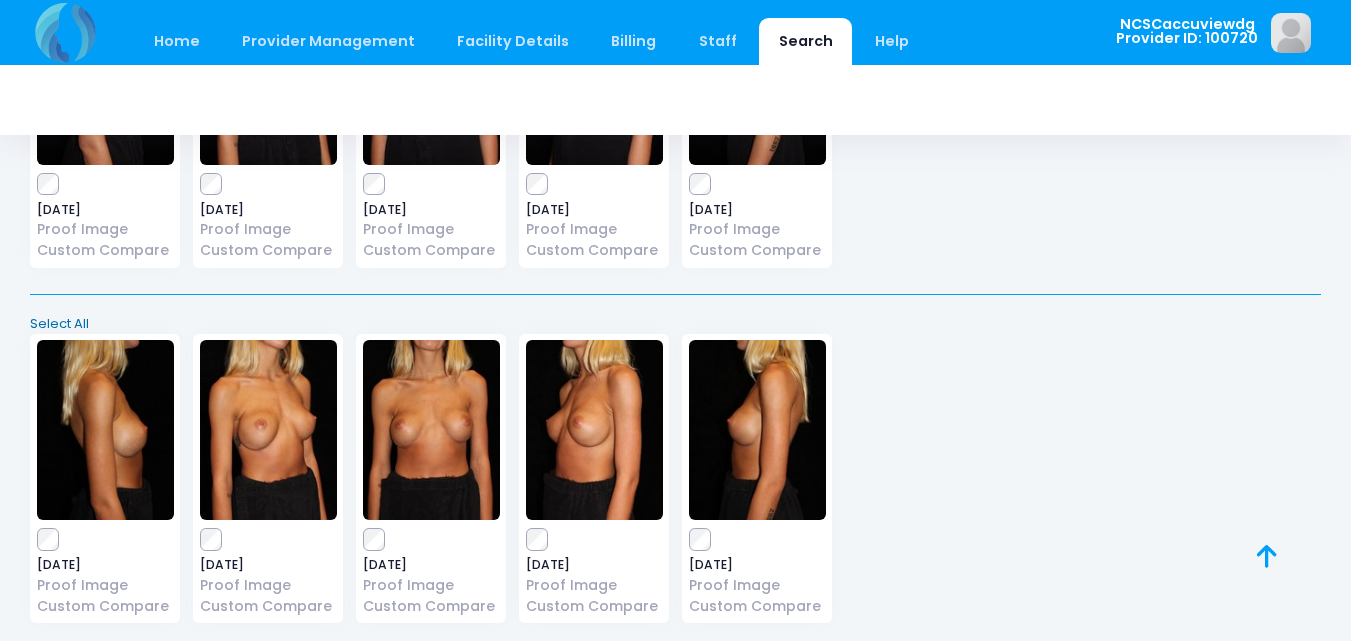 click on "Select All" at bounding box center [676, 324] 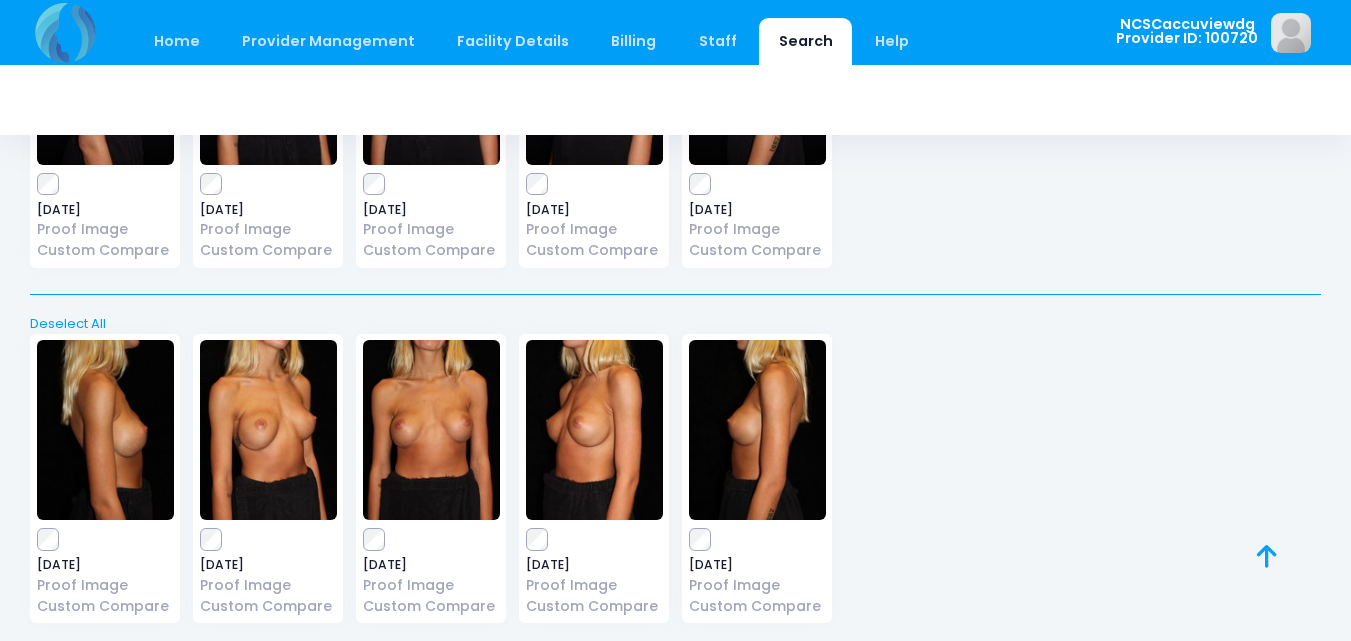 scroll, scrollTop: 0, scrollLeft: 0, axis: both 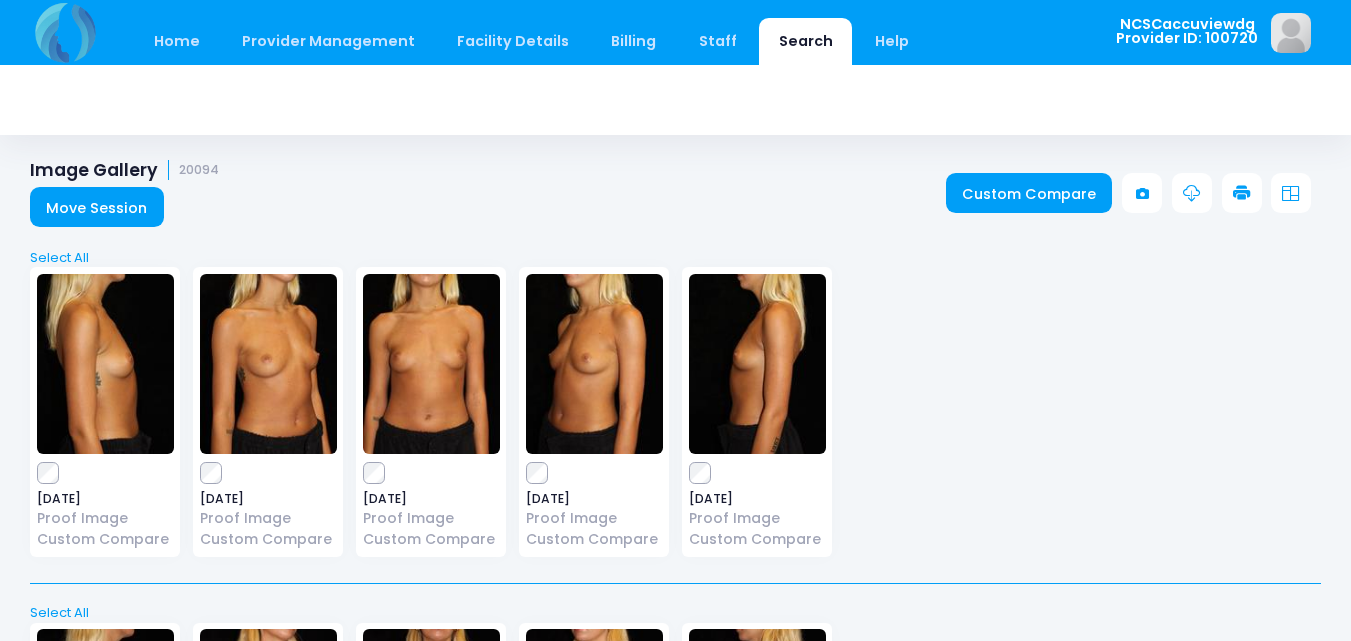 click at bounding box center [1242, 194] 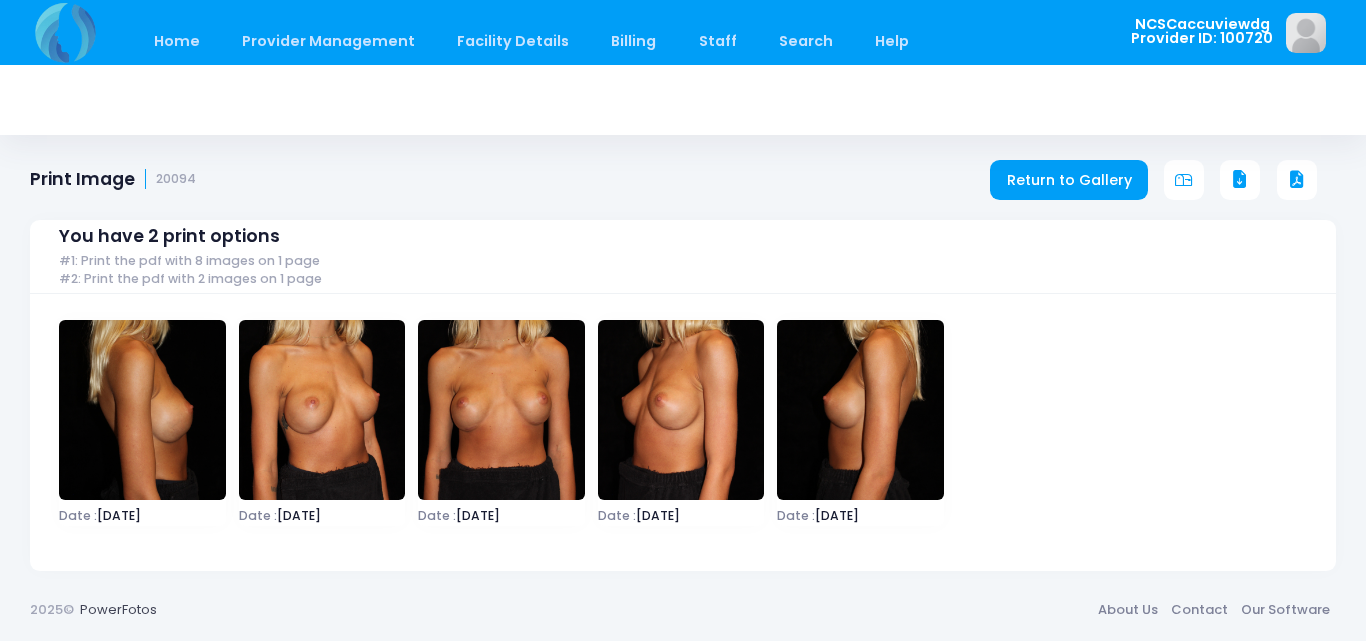 scroll, scrollTop: 0, scrollLeft: 0, axis: both 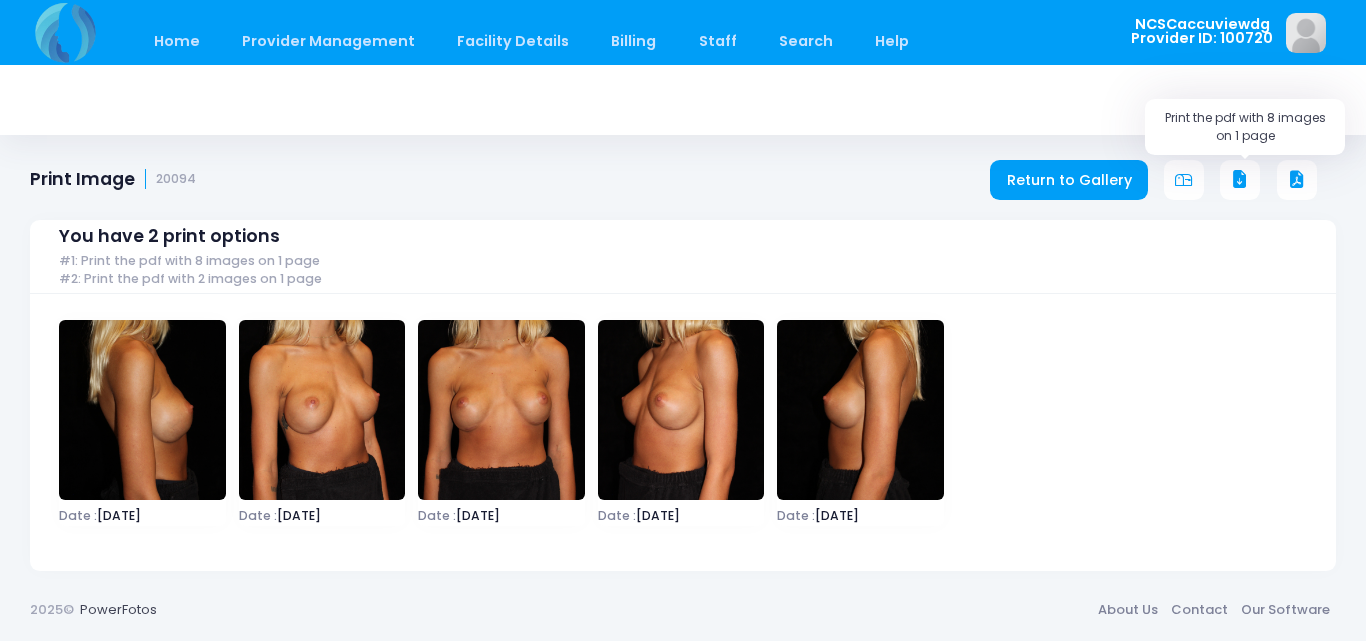 click at bounding box center (1240, 180) 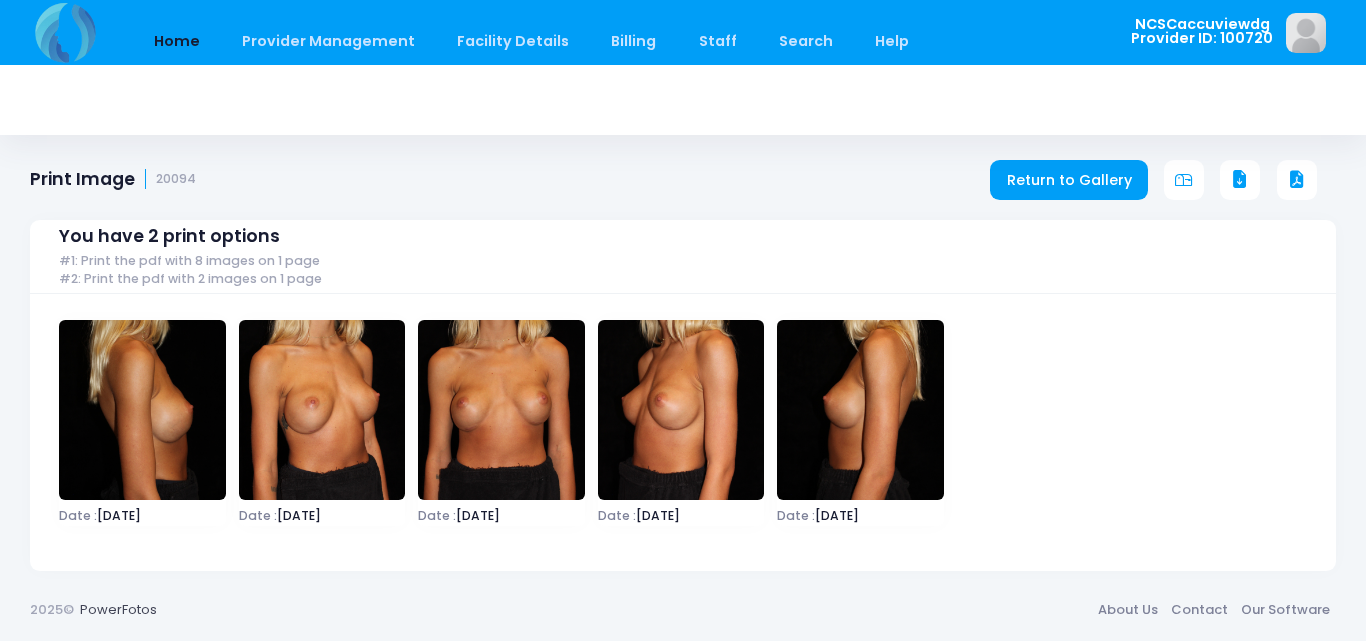 click on "Home" at bounding box center (176, 41) 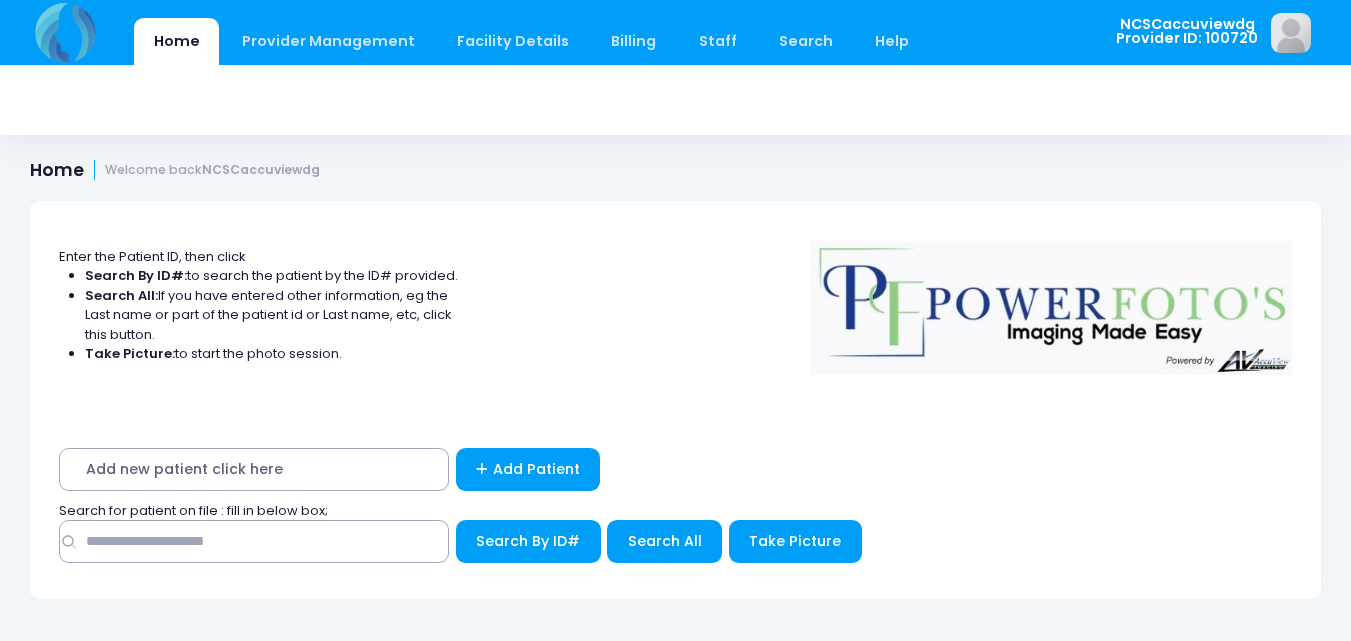 scroll, scrollTop: 0, scrollLeft: 0, axis: both 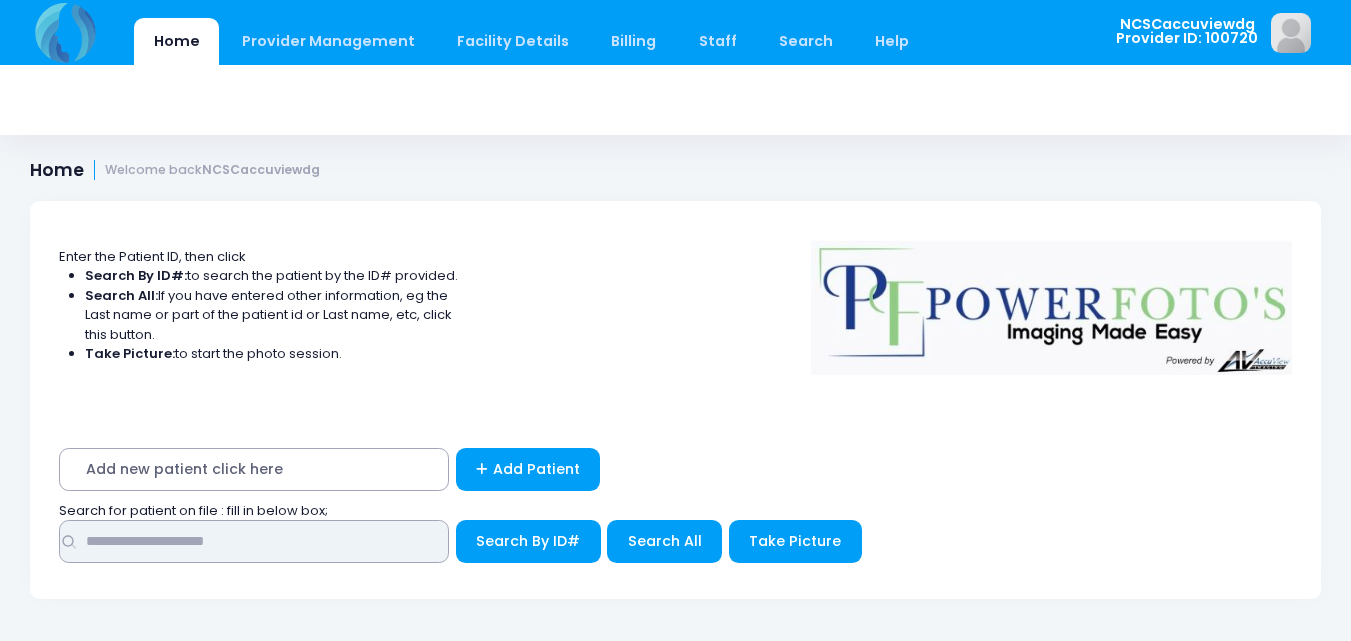 click at bounding box center [254, 541] 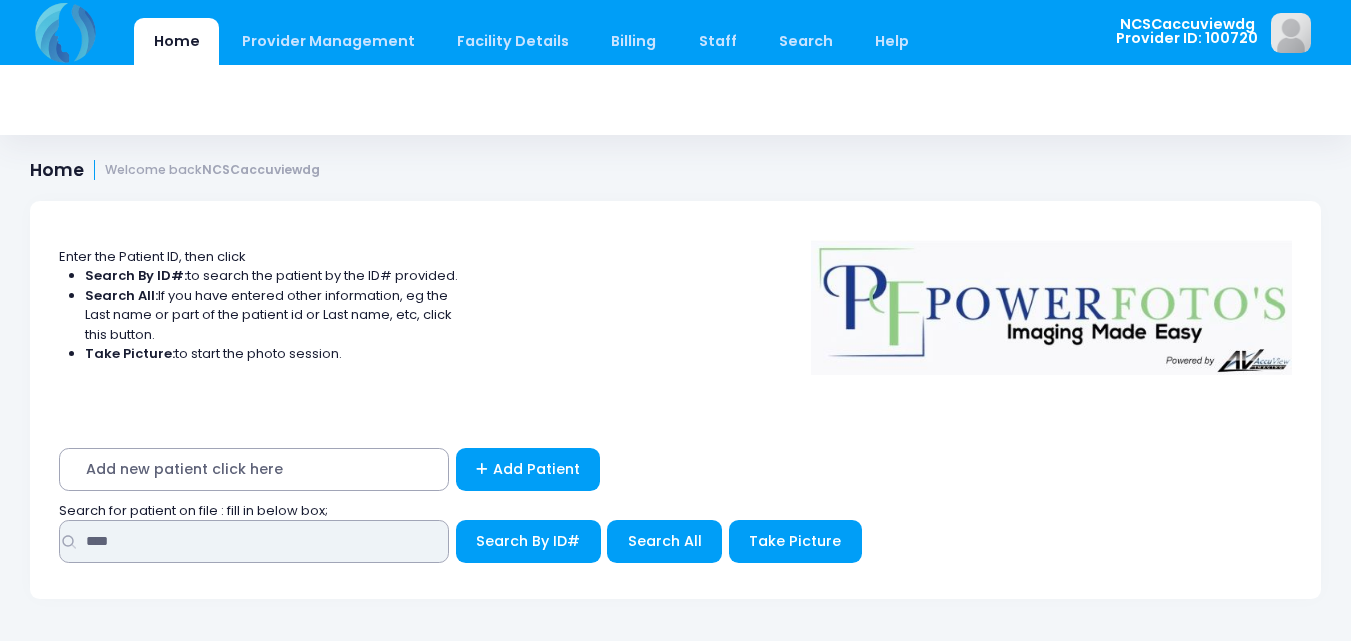 type on "****" 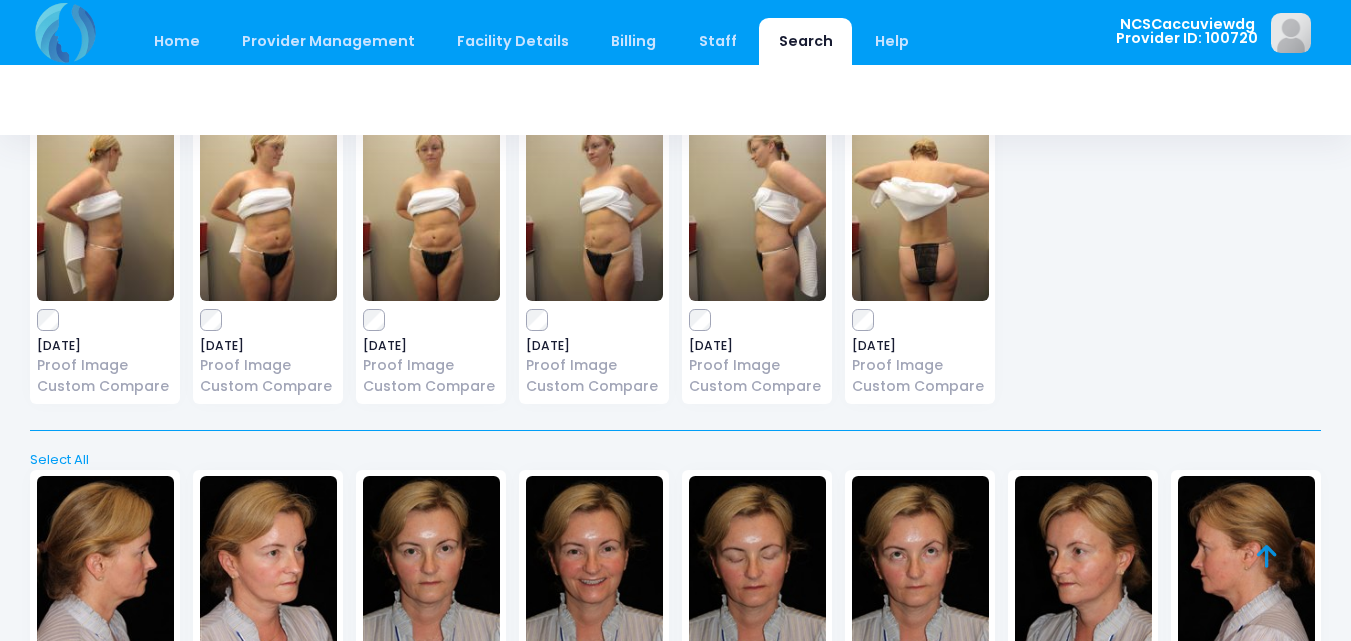 scroll, scrollTop: 380, scrollLeft: 0, axis: vertical 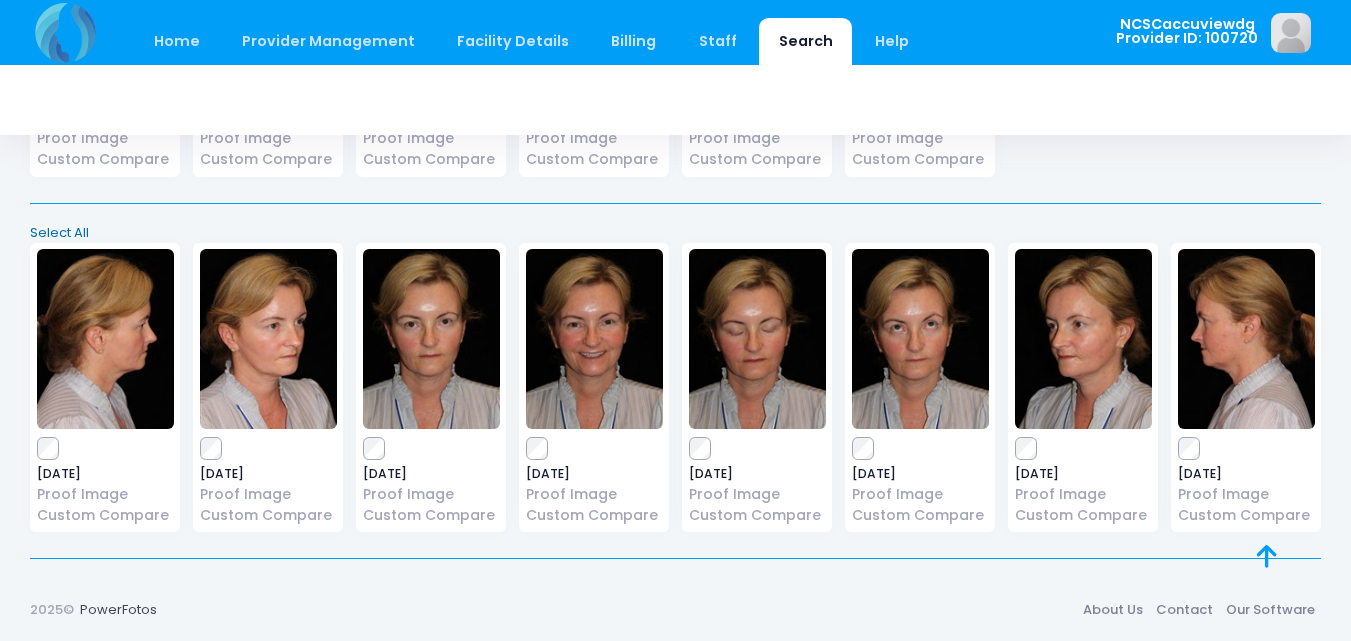 click on "Select All" at bounding box center (676, 233) 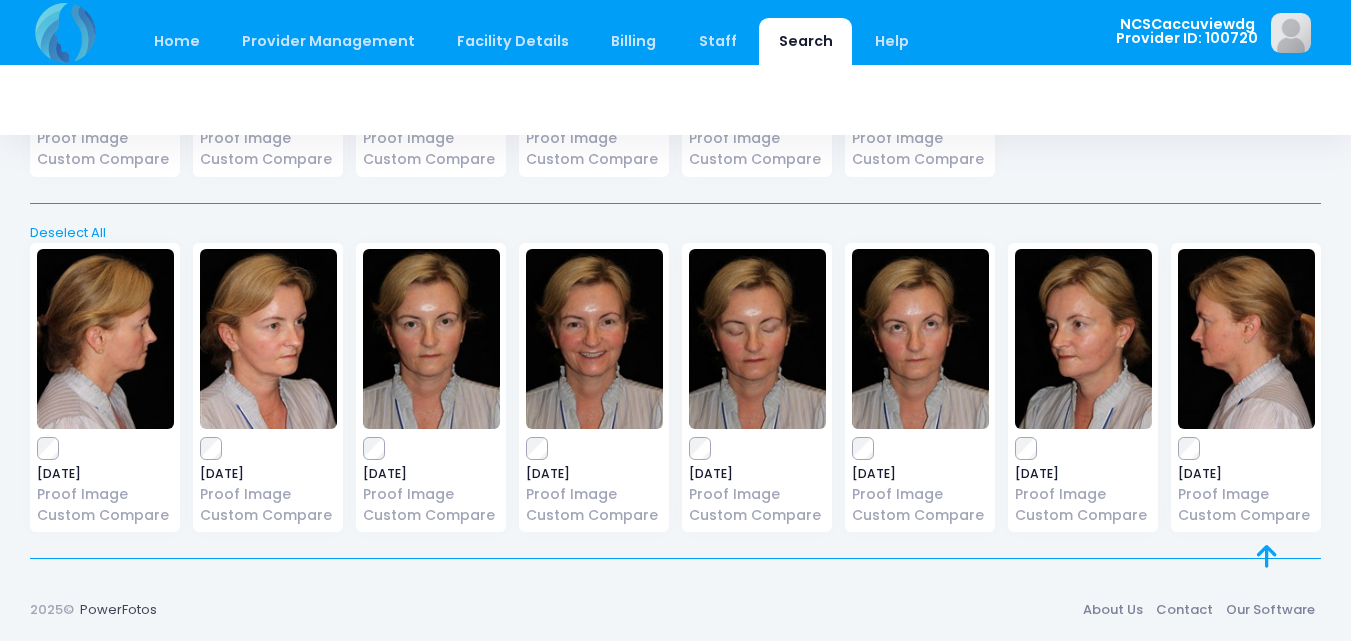 scroll, scrollTop: 0, scrollLeft: 0, axis: both 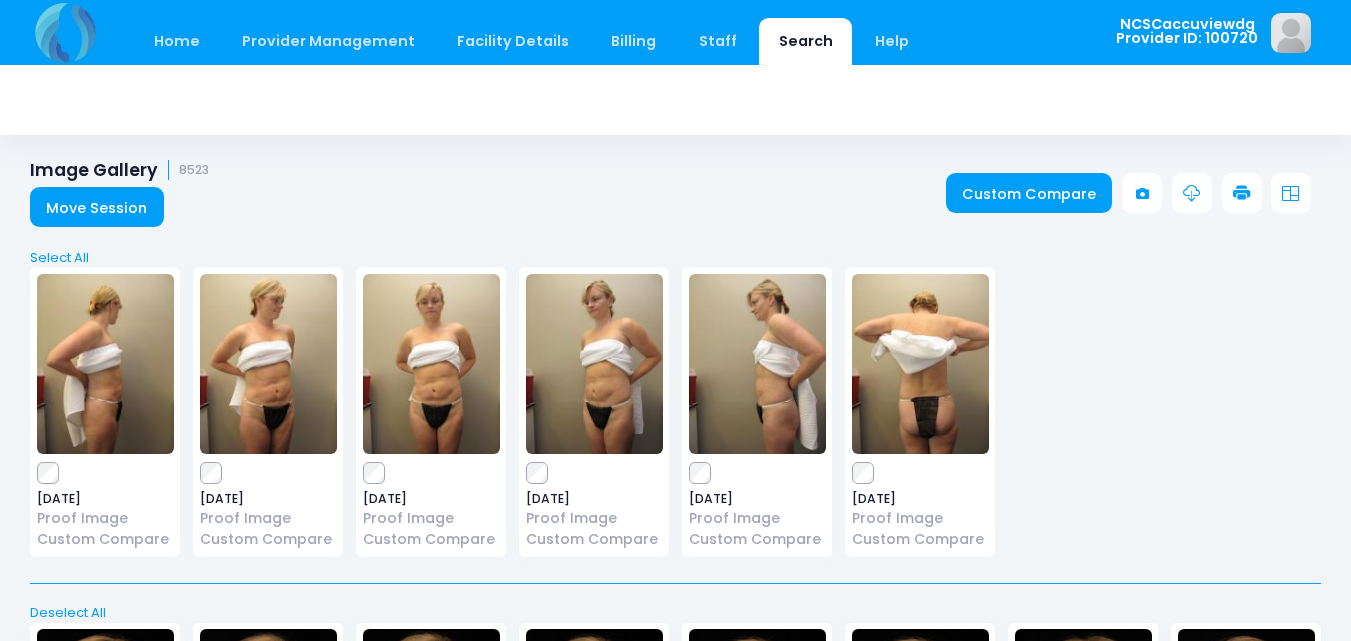 click at bounding box center [1242, 194] 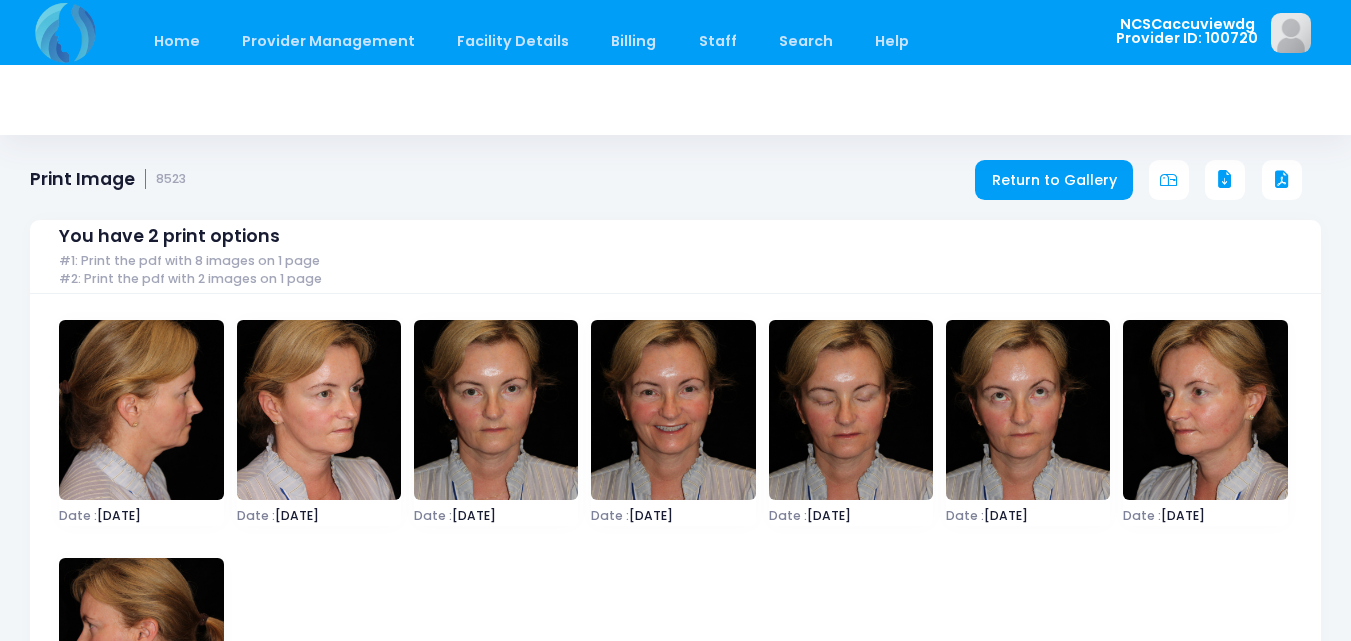 scroll, scrollTop: 0, scrollLeft: 0, axis: both 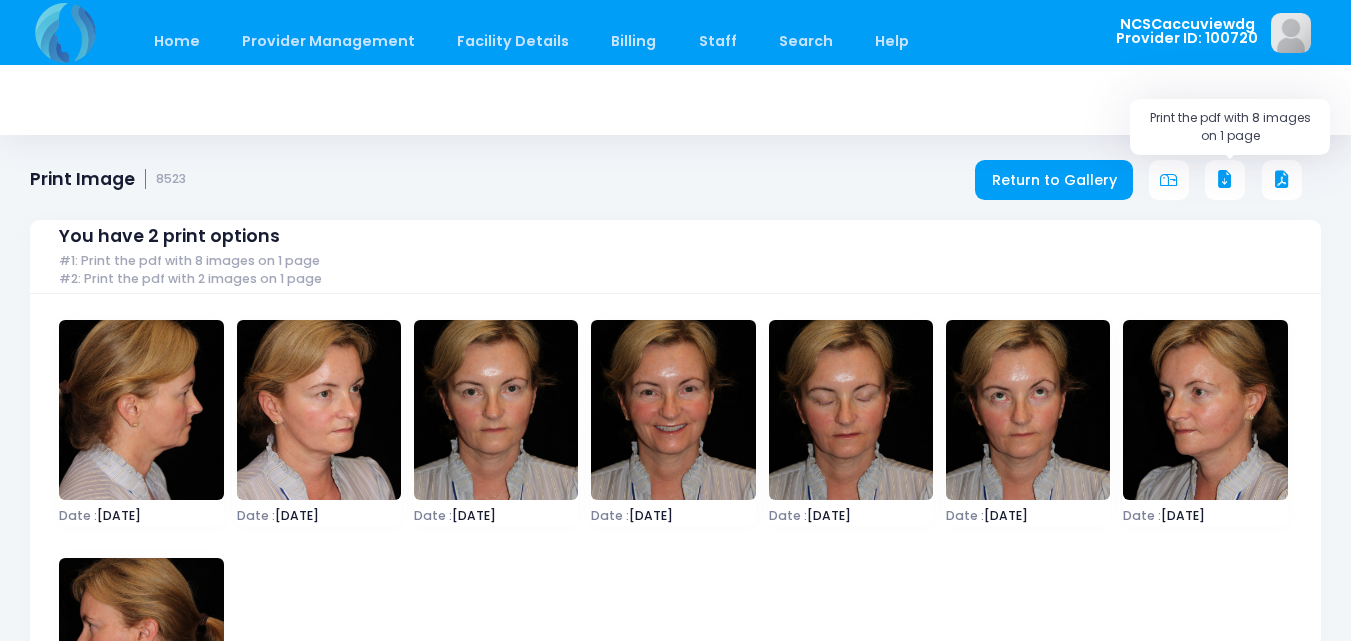 click at bounding box center (1225, 180) 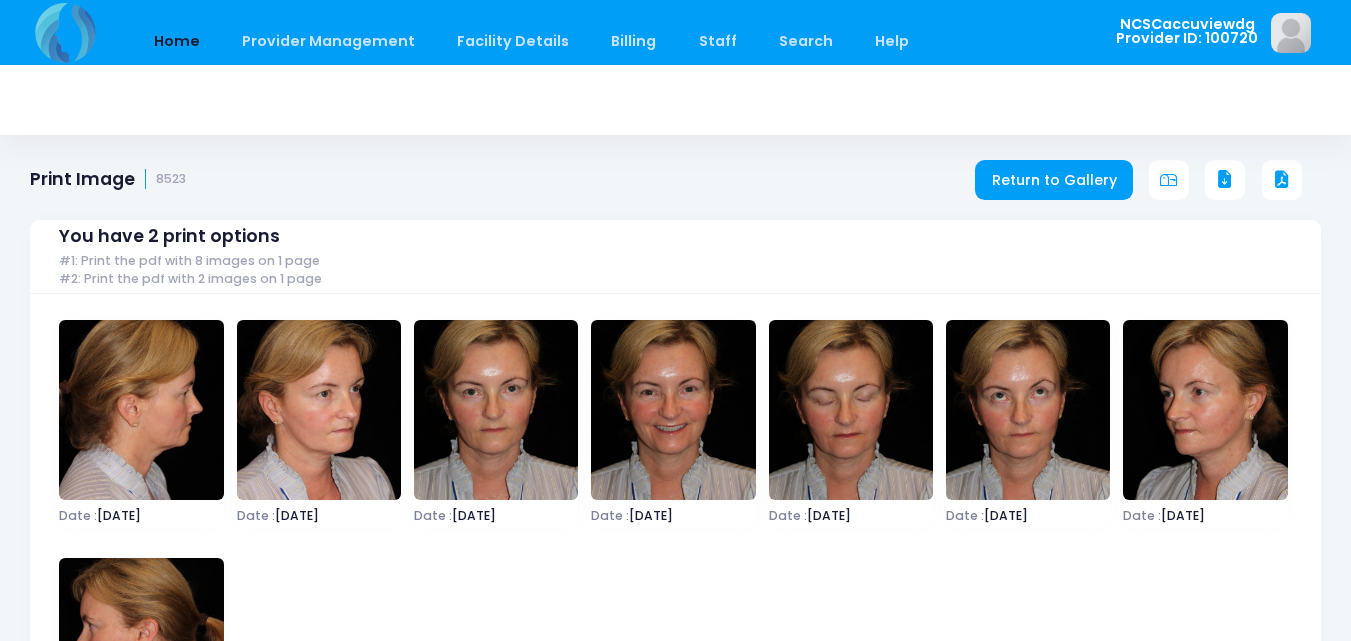 click on "Home" at bounding box center [176, 41] 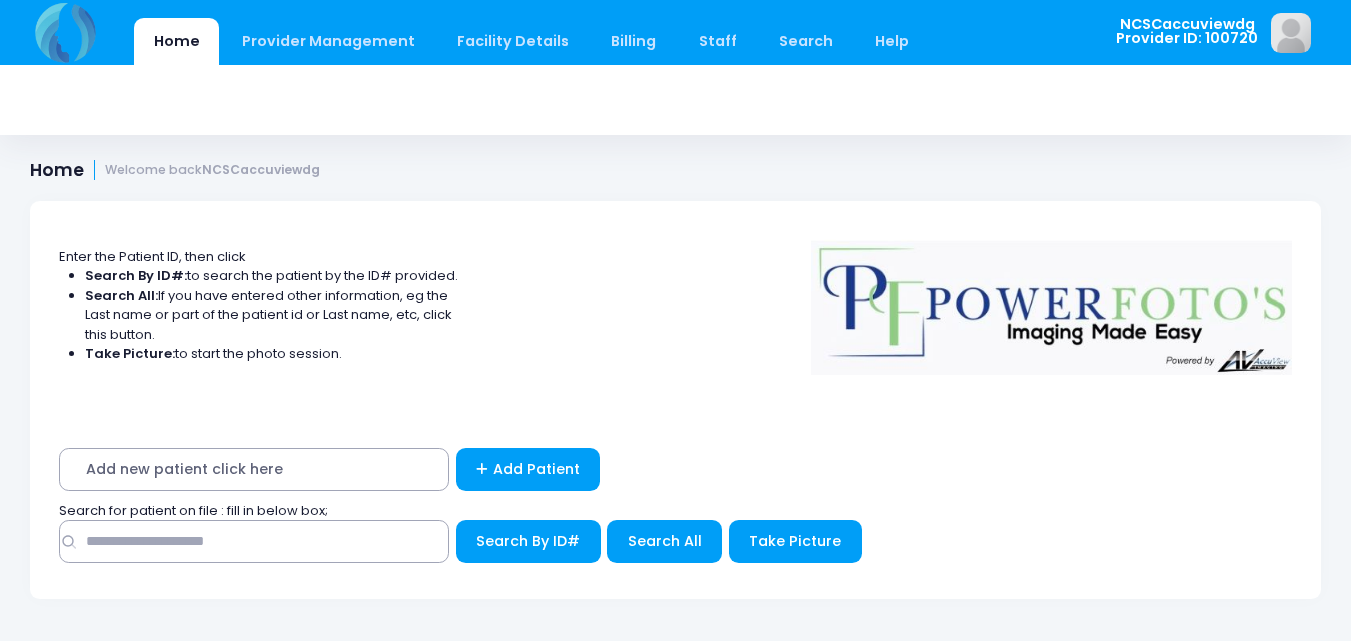 scroll, scrollTop: 0, scrollLeft: 0, axis: both 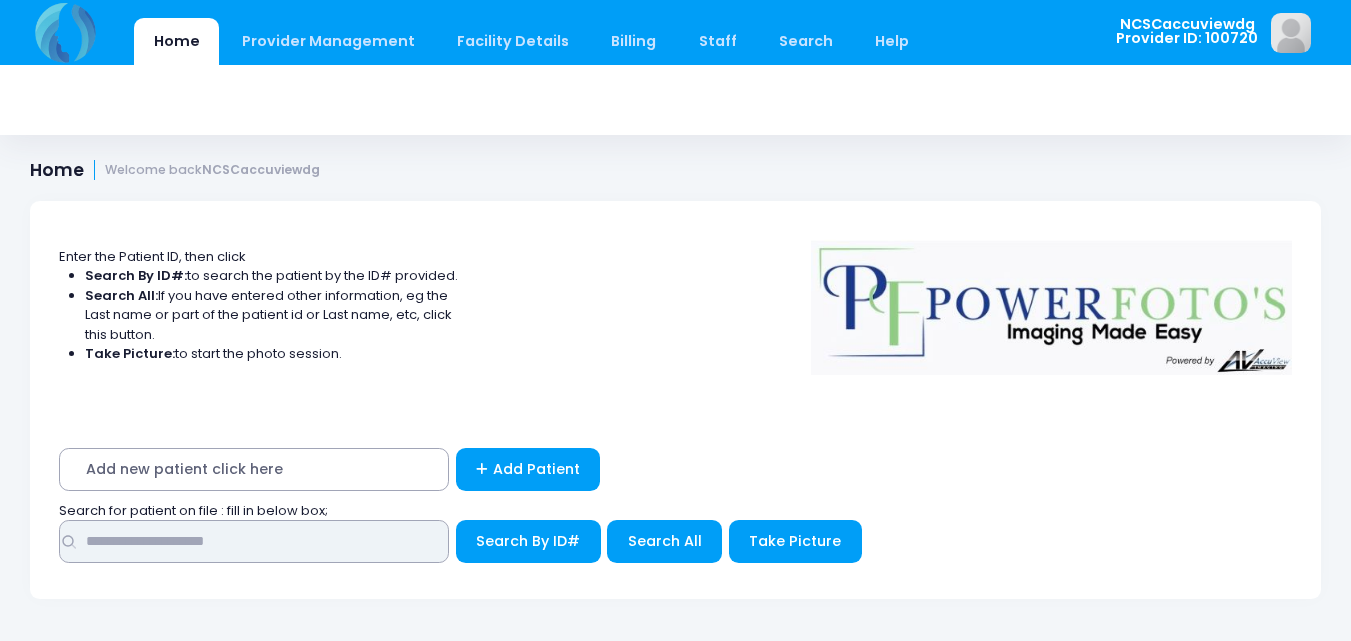 click at bounding box center [254, 541] 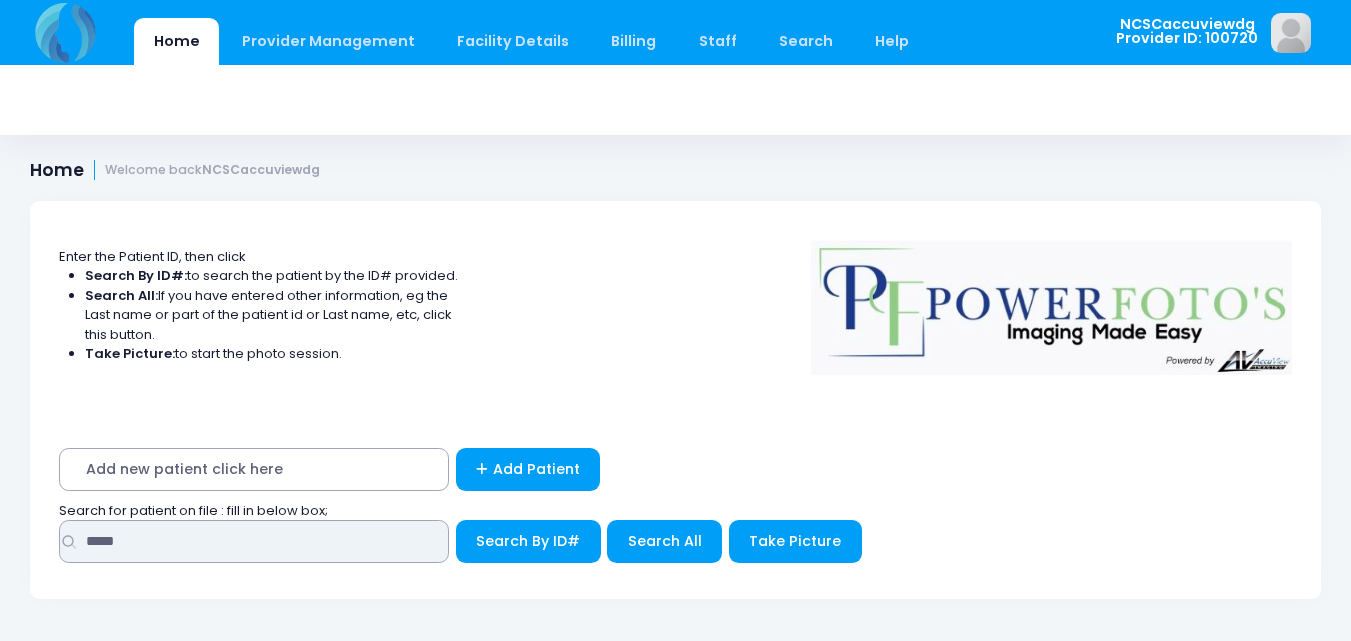 type on "*****" 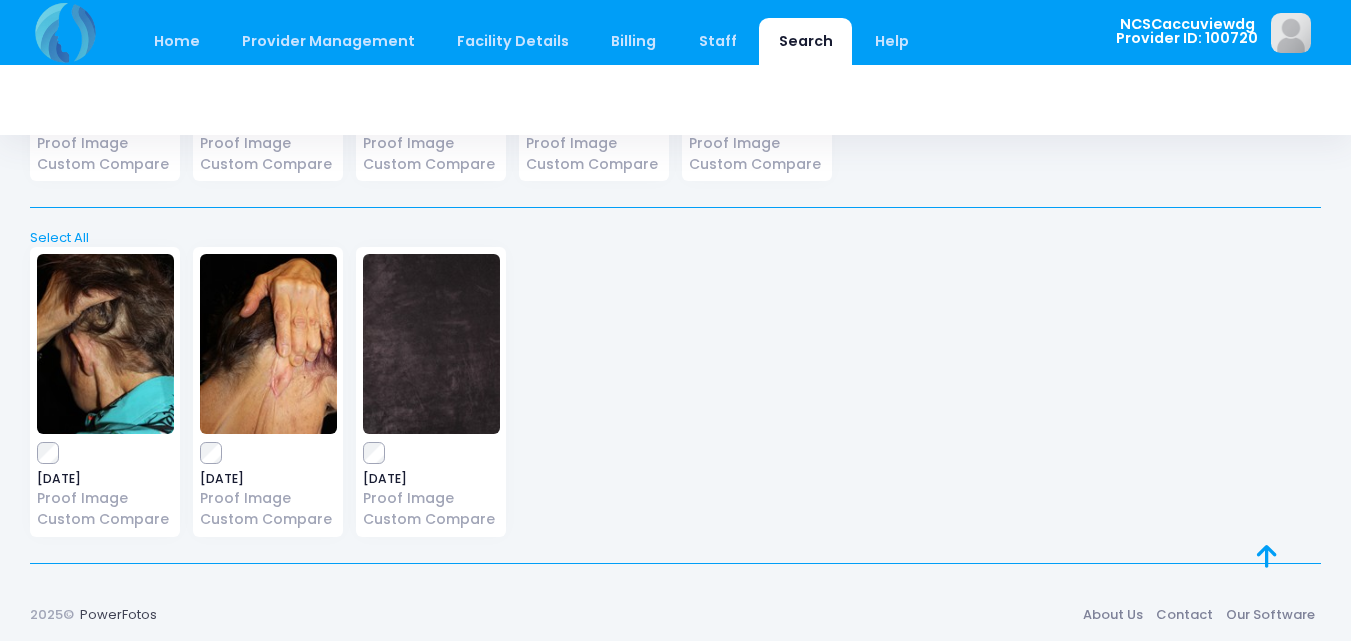 scroll, scrollTop: 2157, scrollLeft: 0, axis: vertical 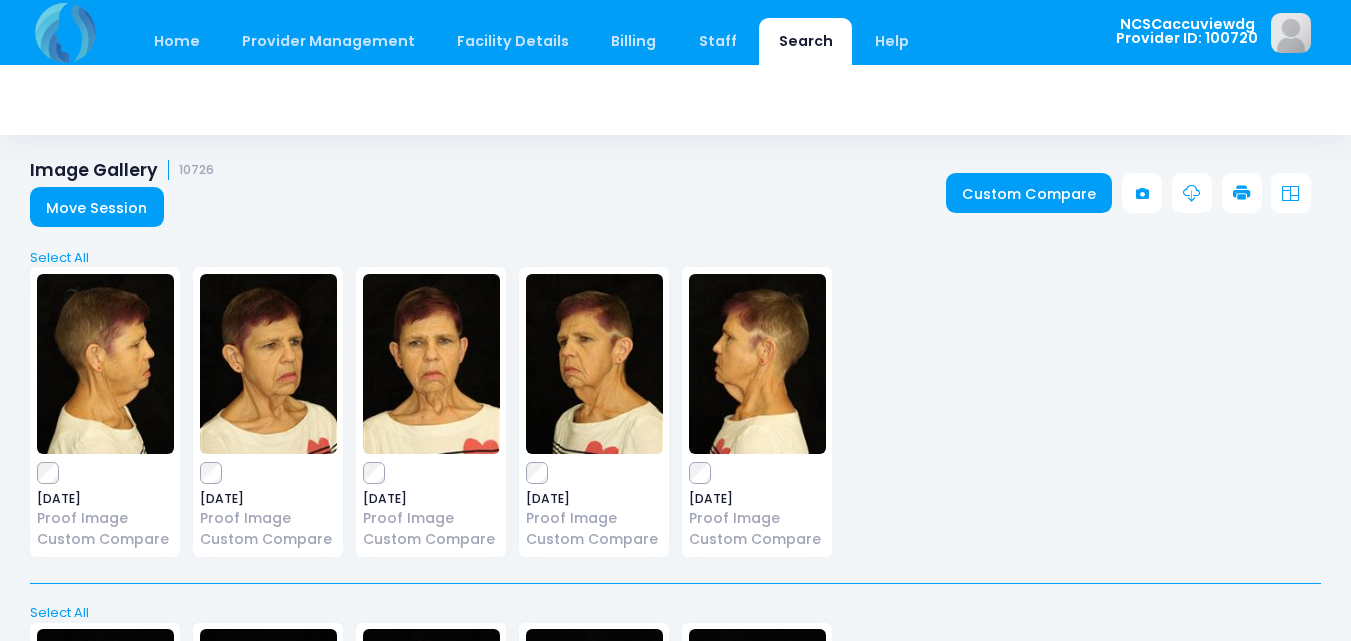 click at bounding box center [1242, 194] 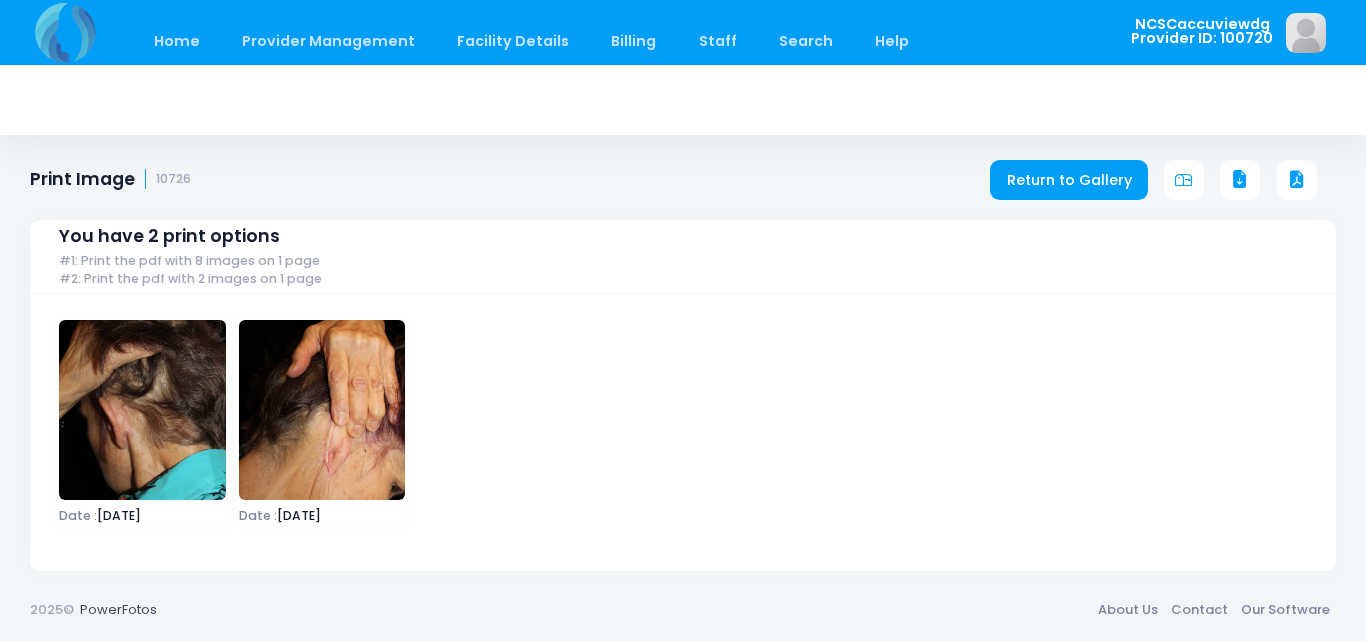 scroll, scrollTop: 0, scrollLeft: 0, axis: both 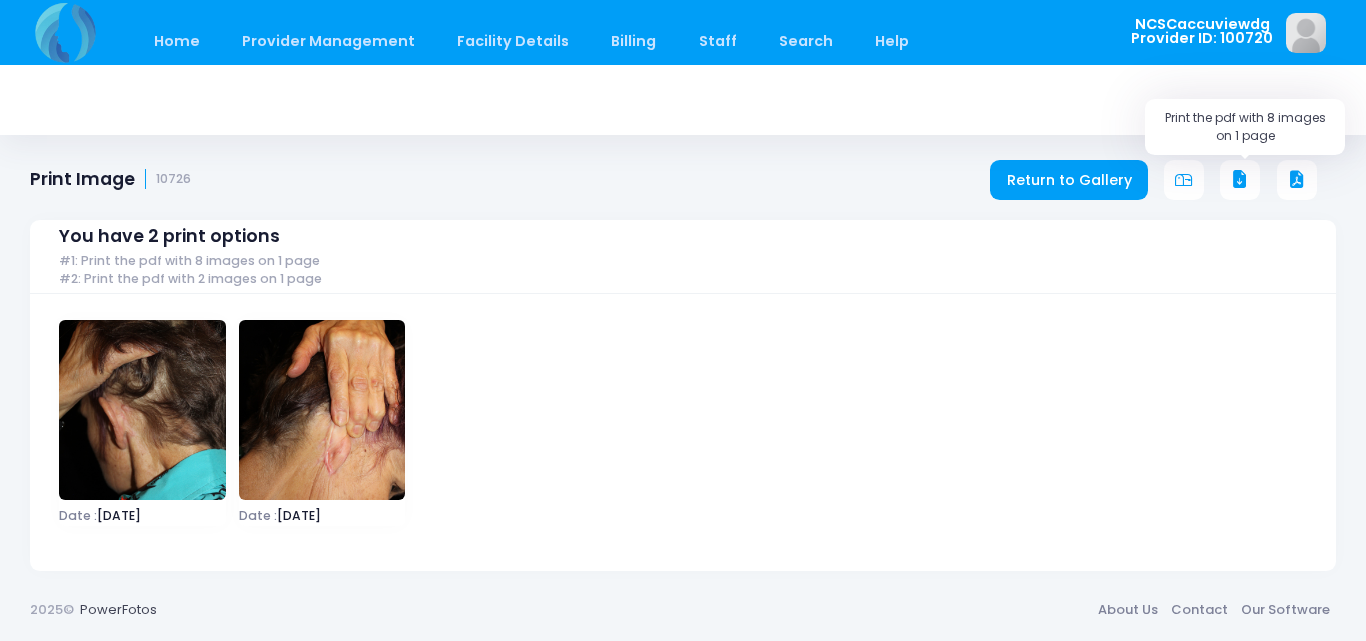 click at bounding box center [1240, 180] 